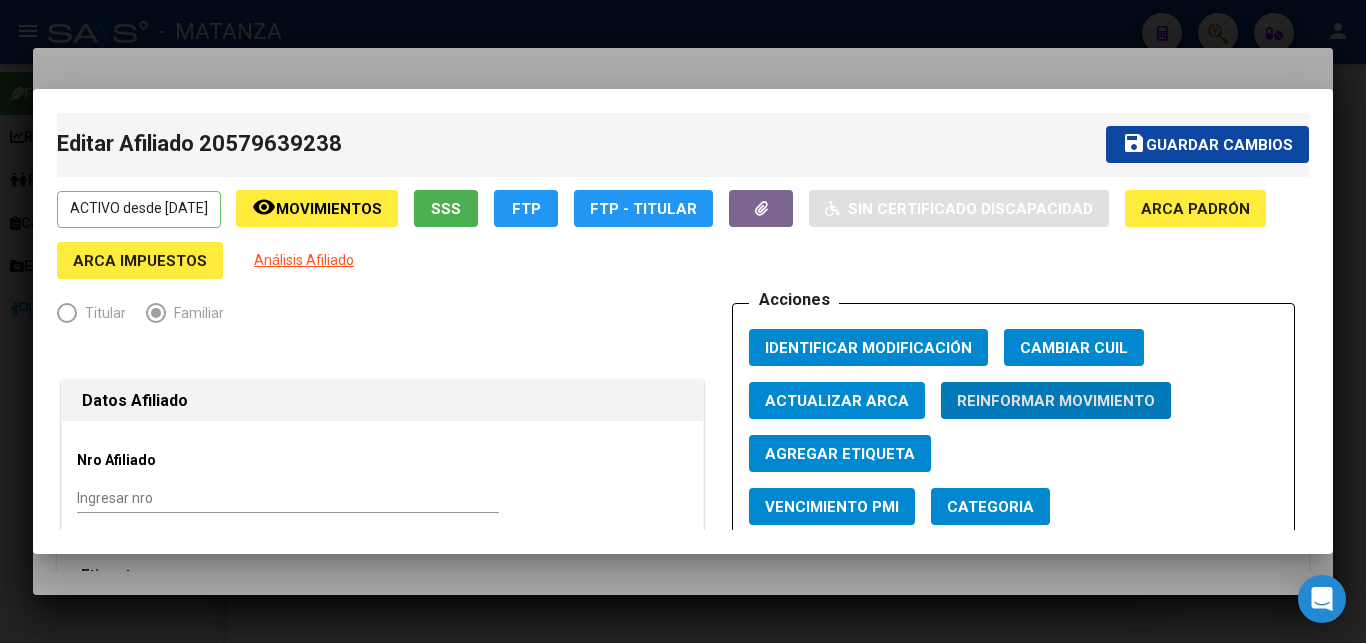 scroll, scrollTop: 0, scrollLeft: 0, axis: both 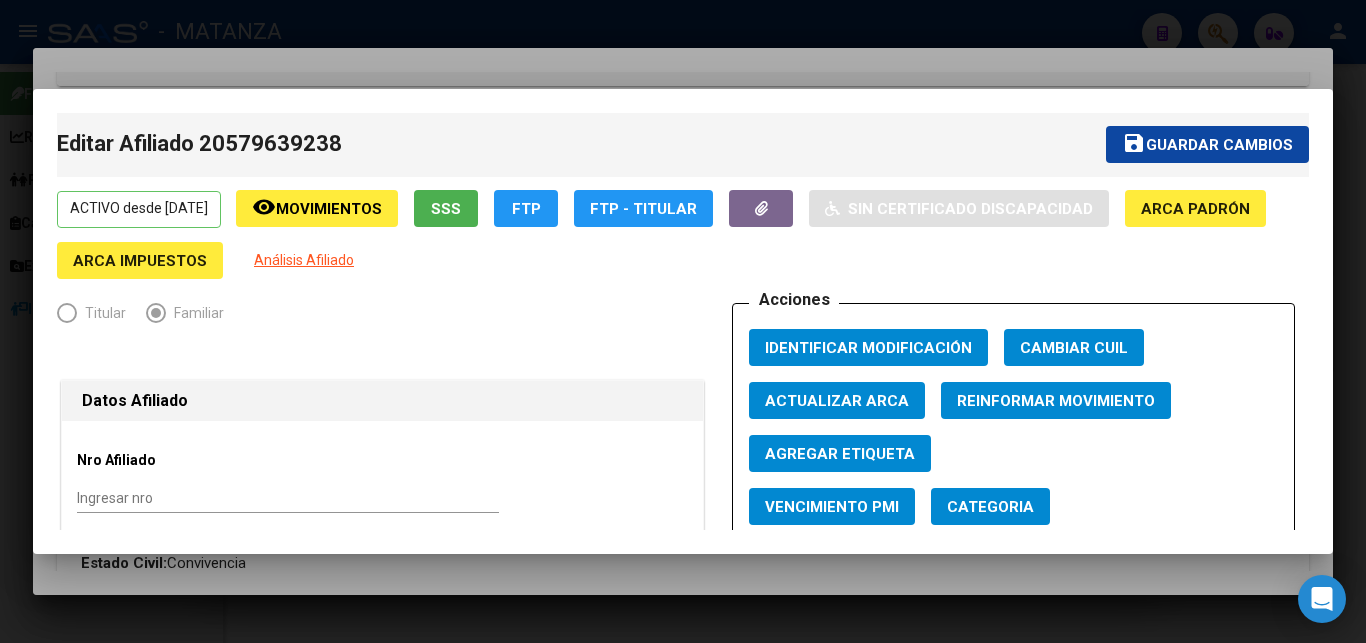 click at bounding box center (683, 321) 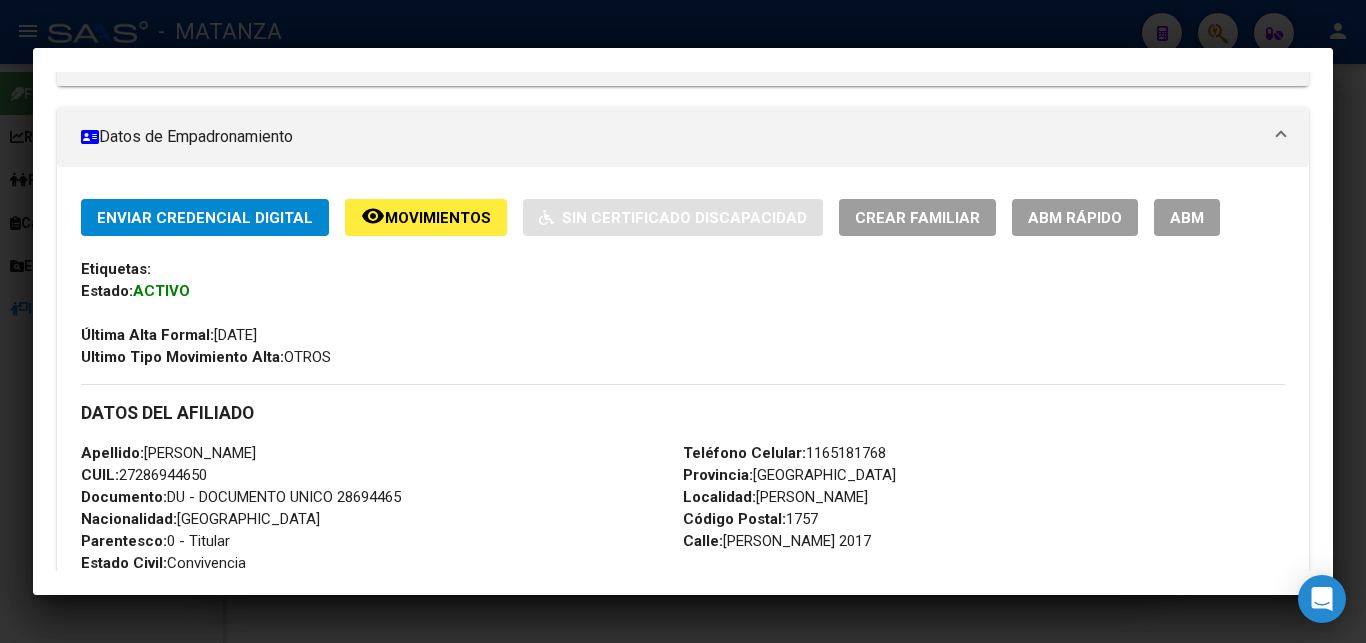 click at bounding box center (683, 321) 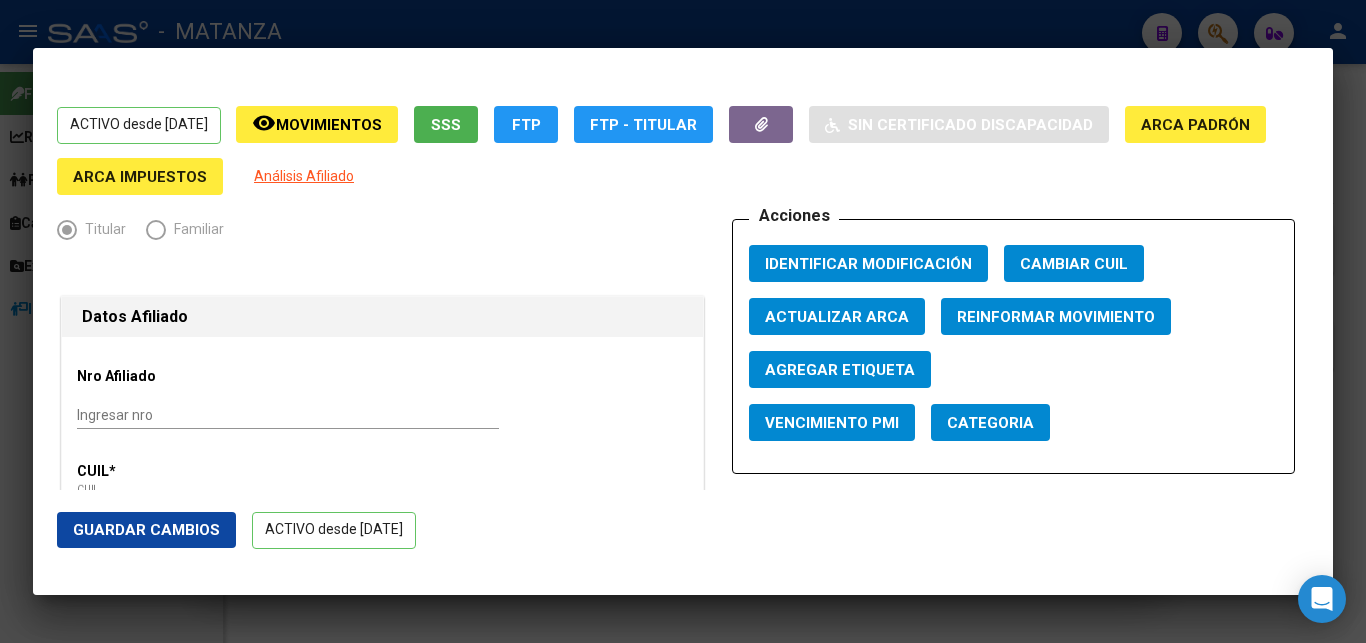 click at bounding box center (683, 321) 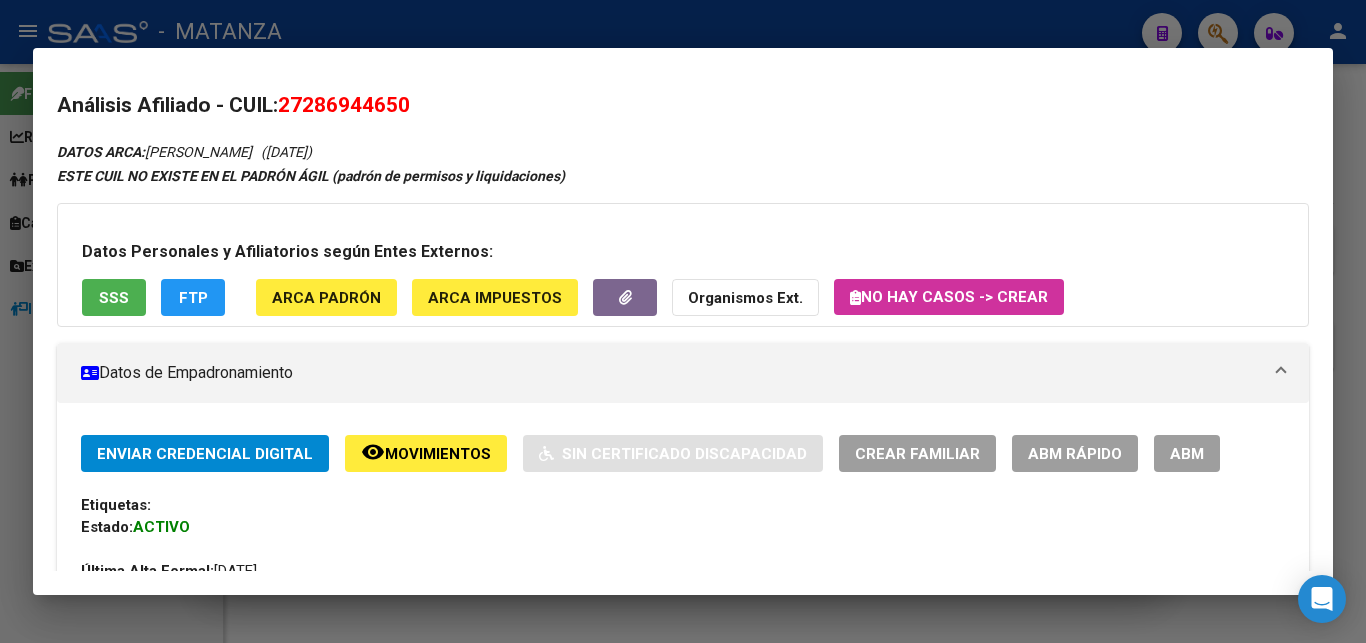 click at bounding box center (683, 321) 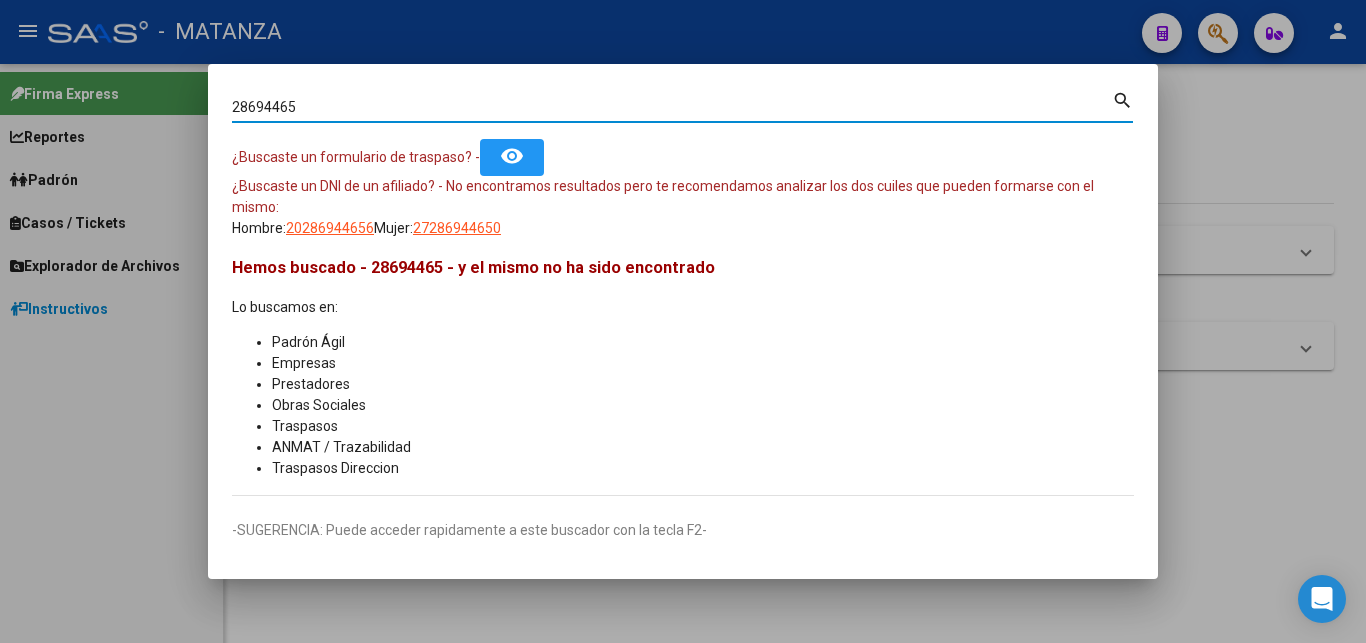 drag, startPoint x: 321, startPoint y: 103, endPoint x: 168, endPoint y: 102, distance: 153.00327 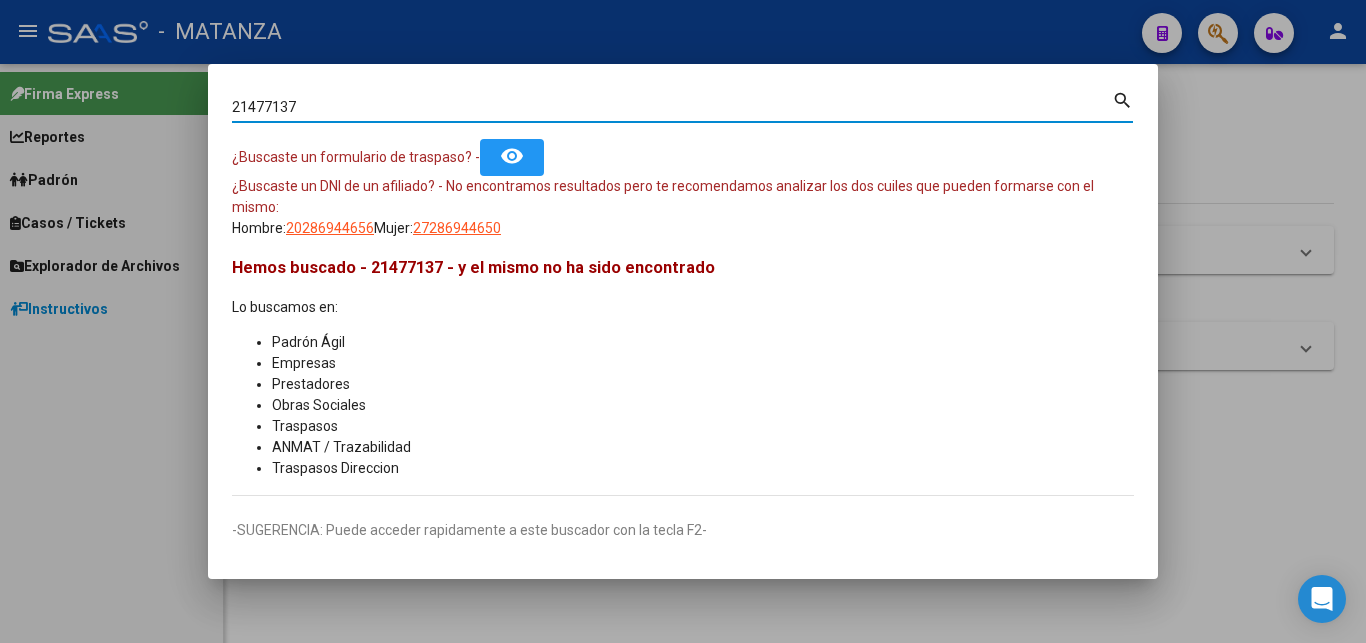 type on "21477137" 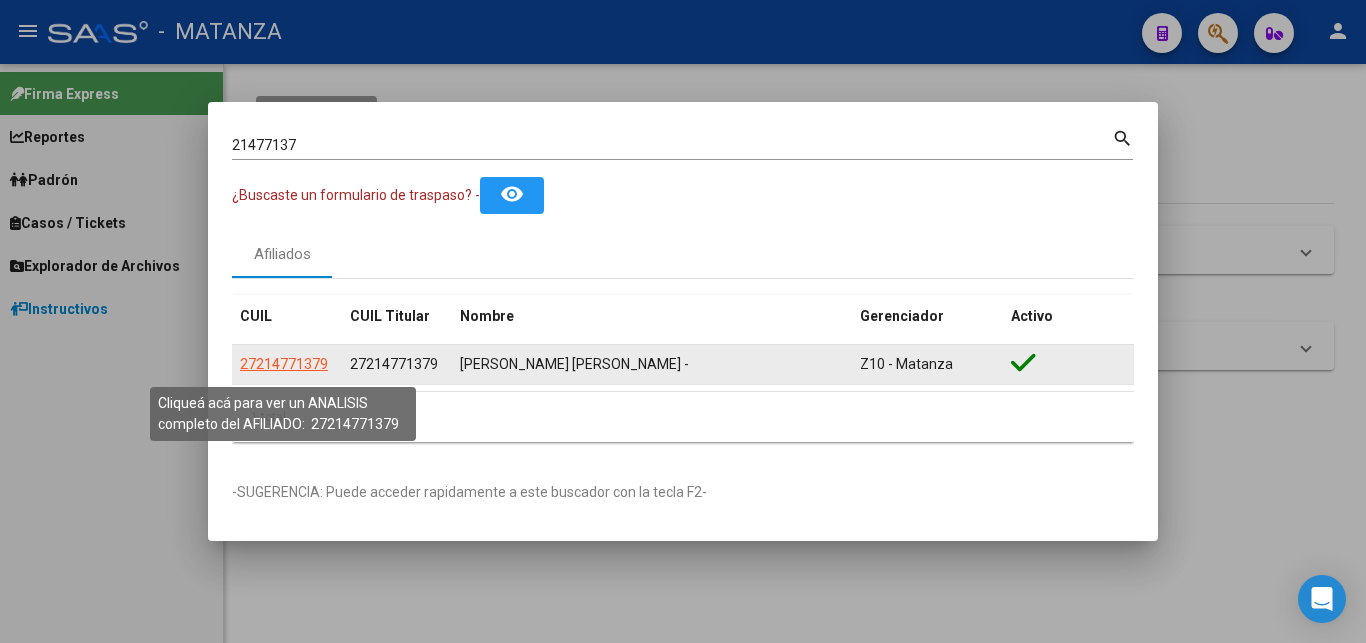 click on "27214771379" 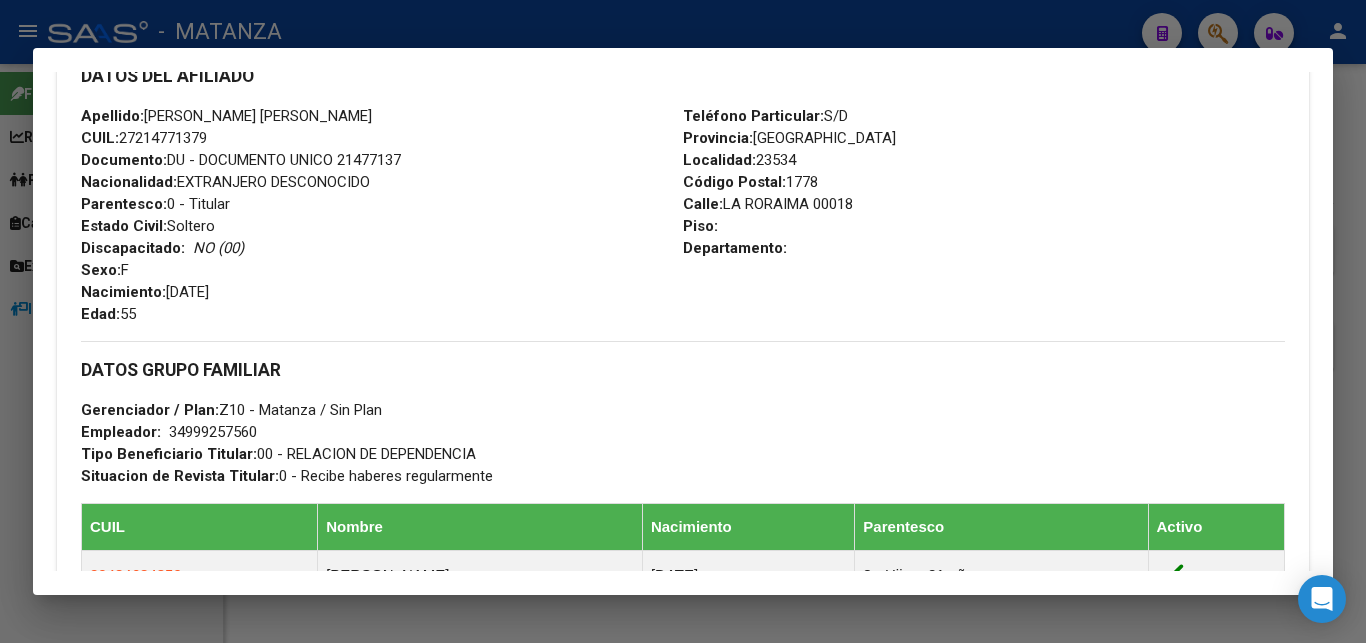 scroll, scrollTop: 714, scrollLeft: 0, axis: vertical 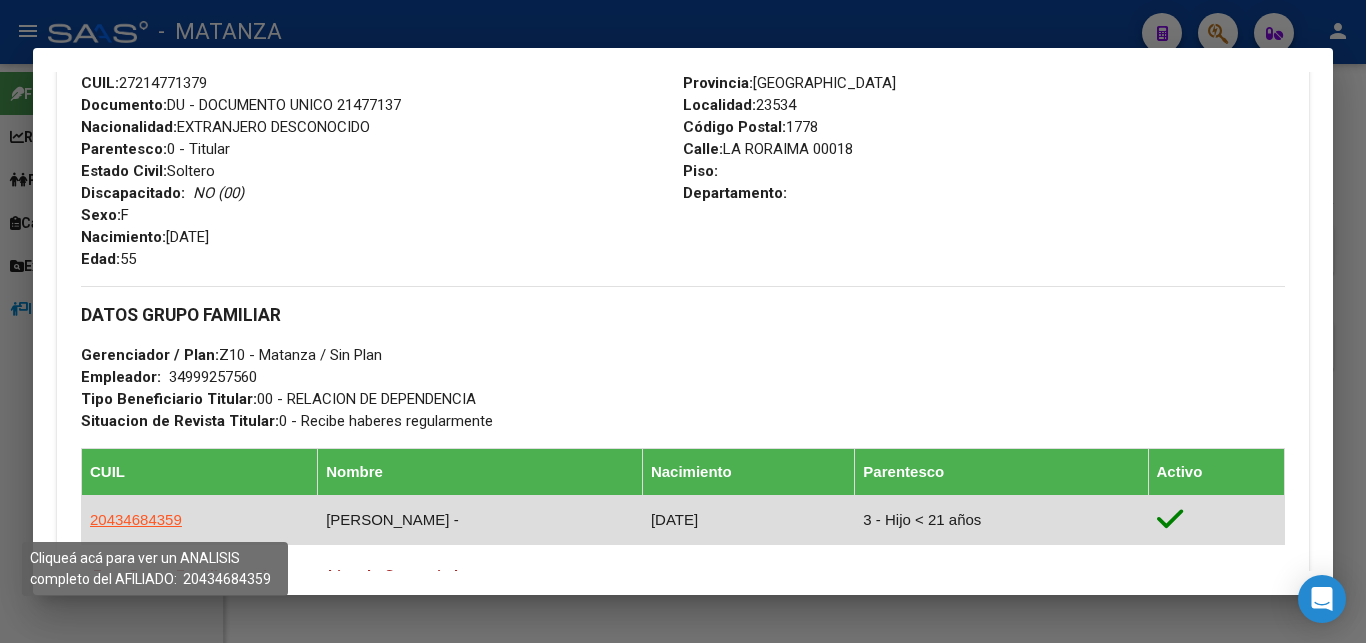 click on "20434684359" at bounding box center [136, 519] 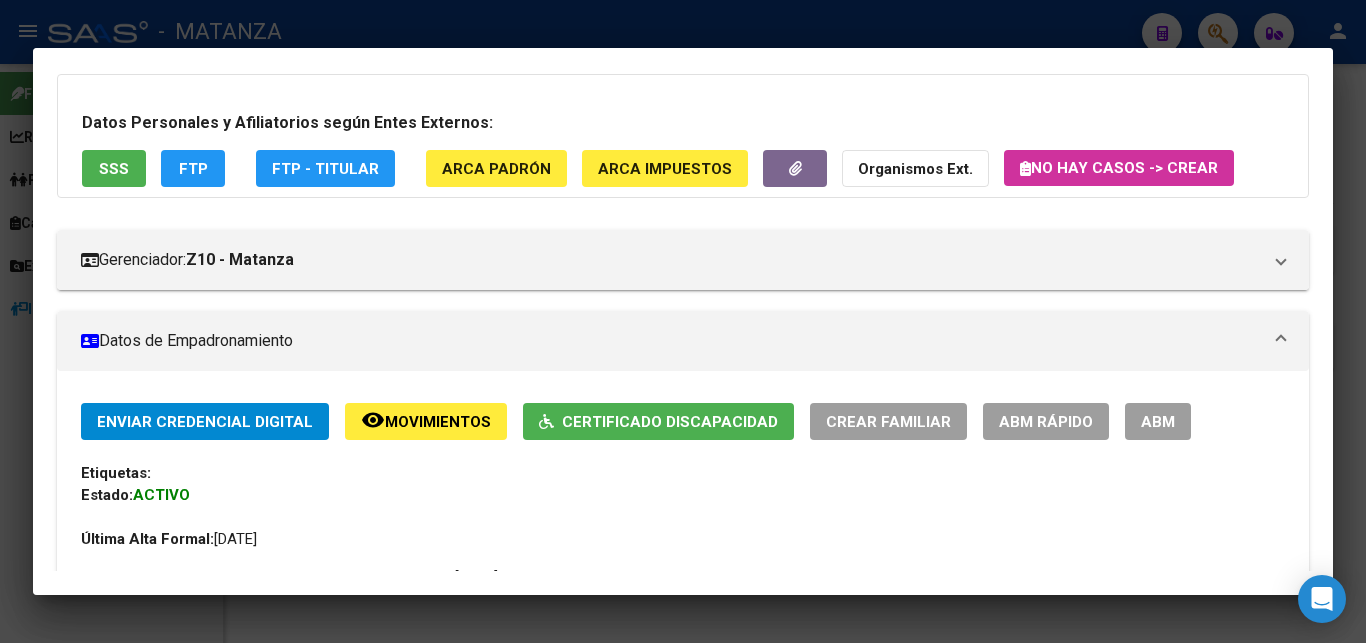 scroll, scrollTop: 0, scrollLeft: 0, axis: both 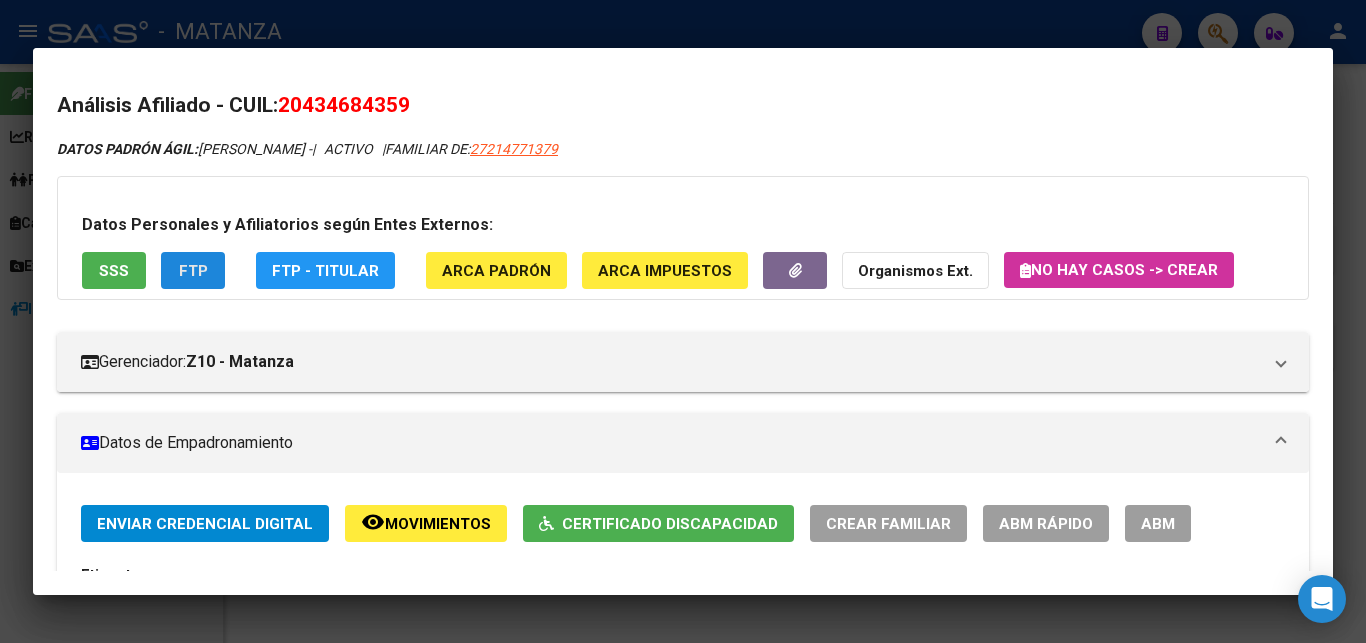 click on "FTP" 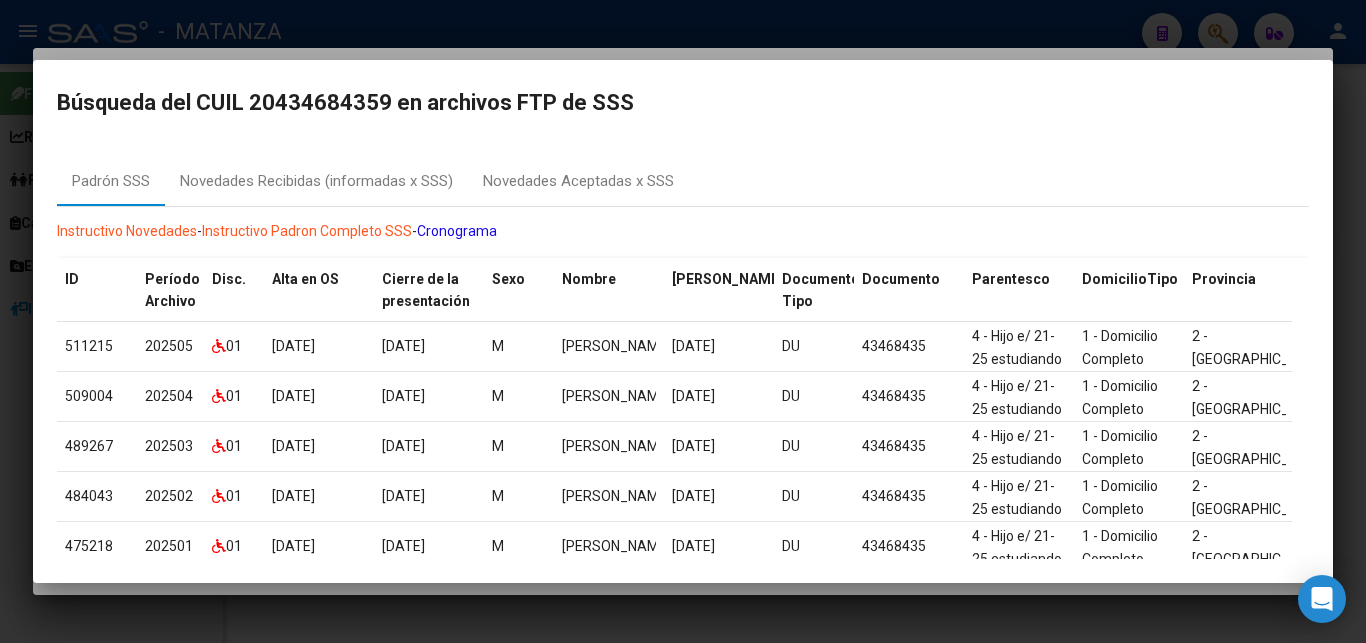 click on "Búsqueda del CUIL 20434684359 en archivos FTP de SSS" at bounding box center [683, 103] 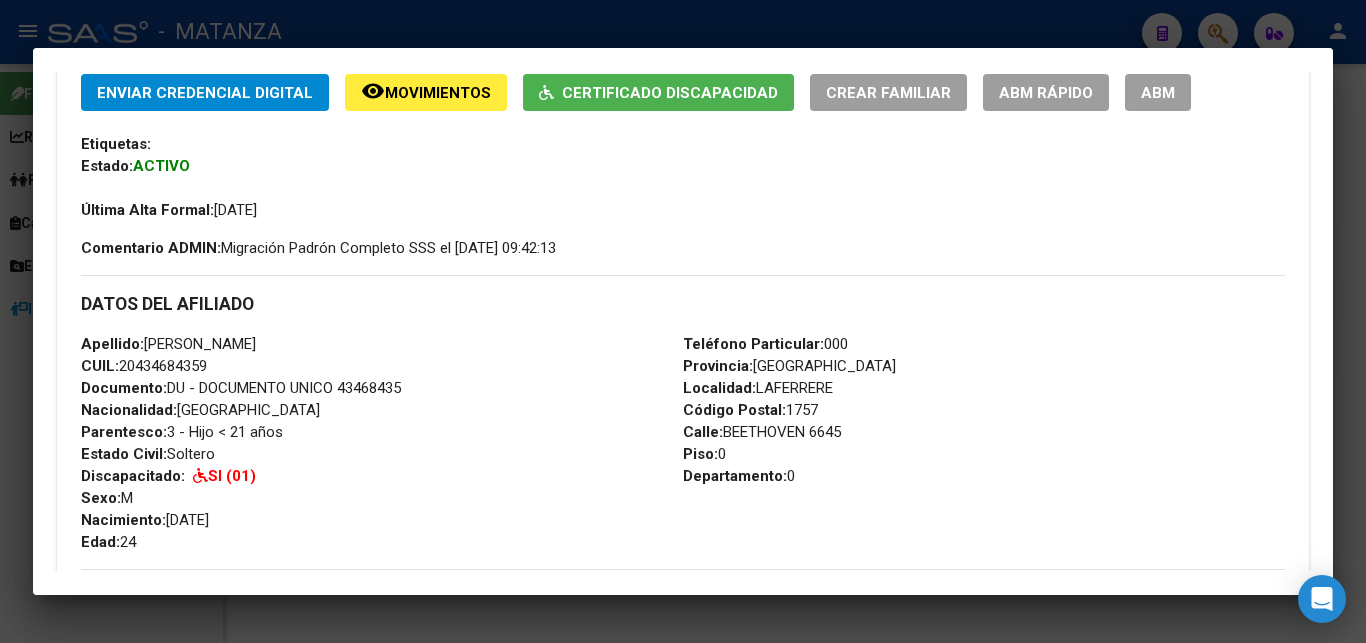scroll, scrollTop: 510, scrollLeft: 0, axis: vertical 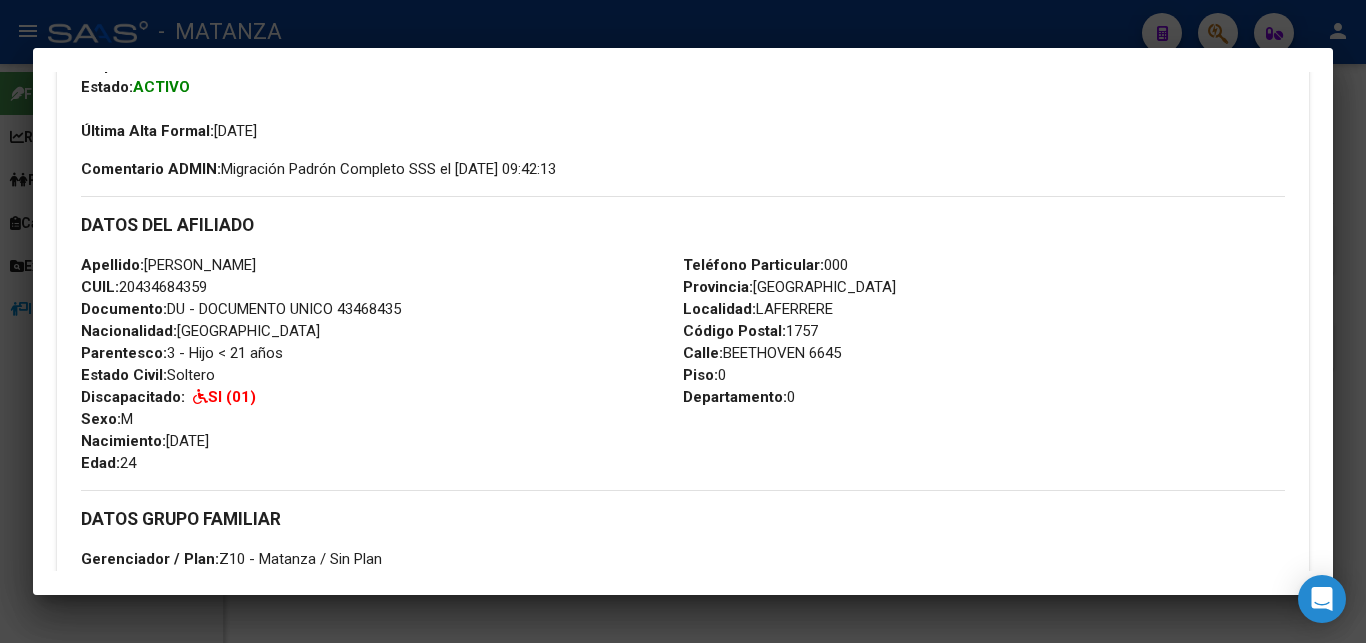 click at bounding box center [683, 321] 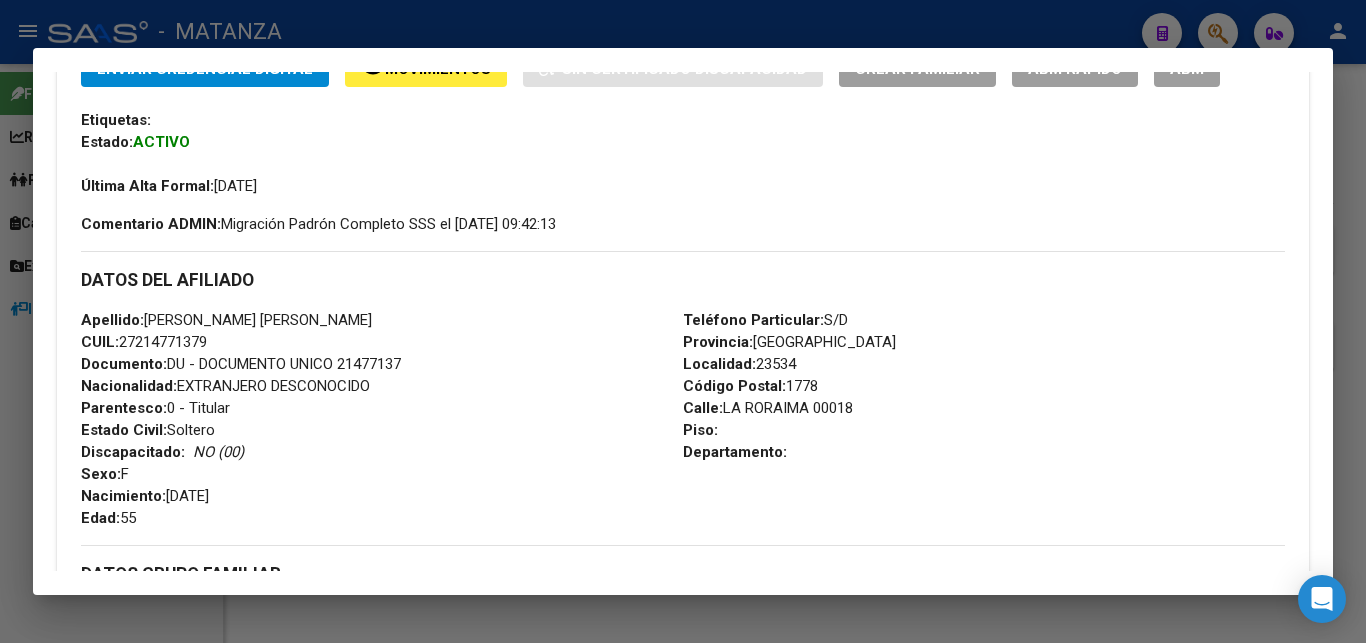 scroll, scrollTop: 408, scrollLeft: 0, axis: vertical 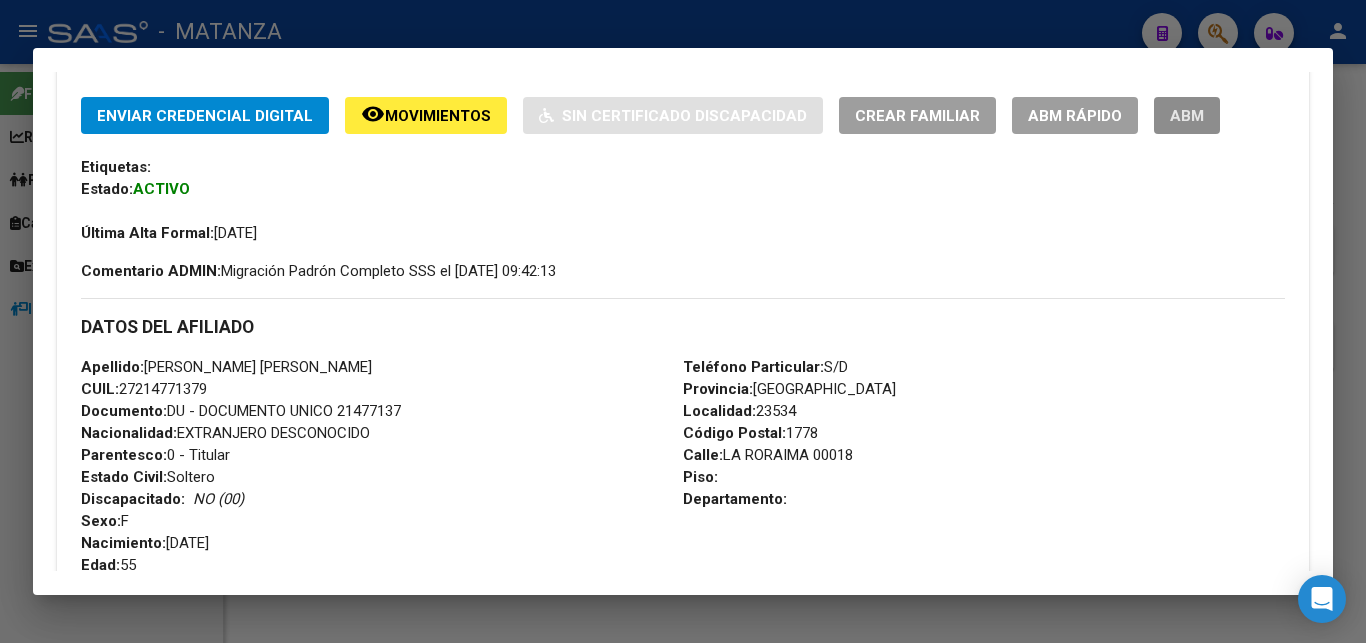 click on "ABM" at bounding box center [1187, 115] 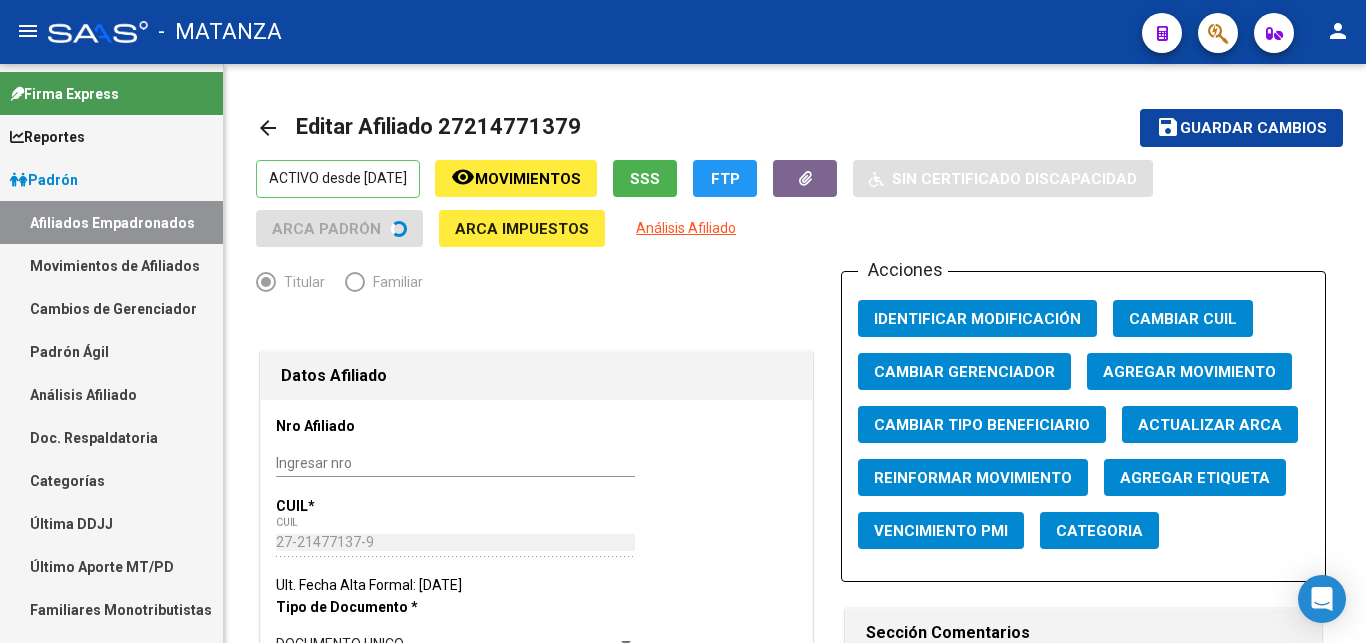 radio on "true" 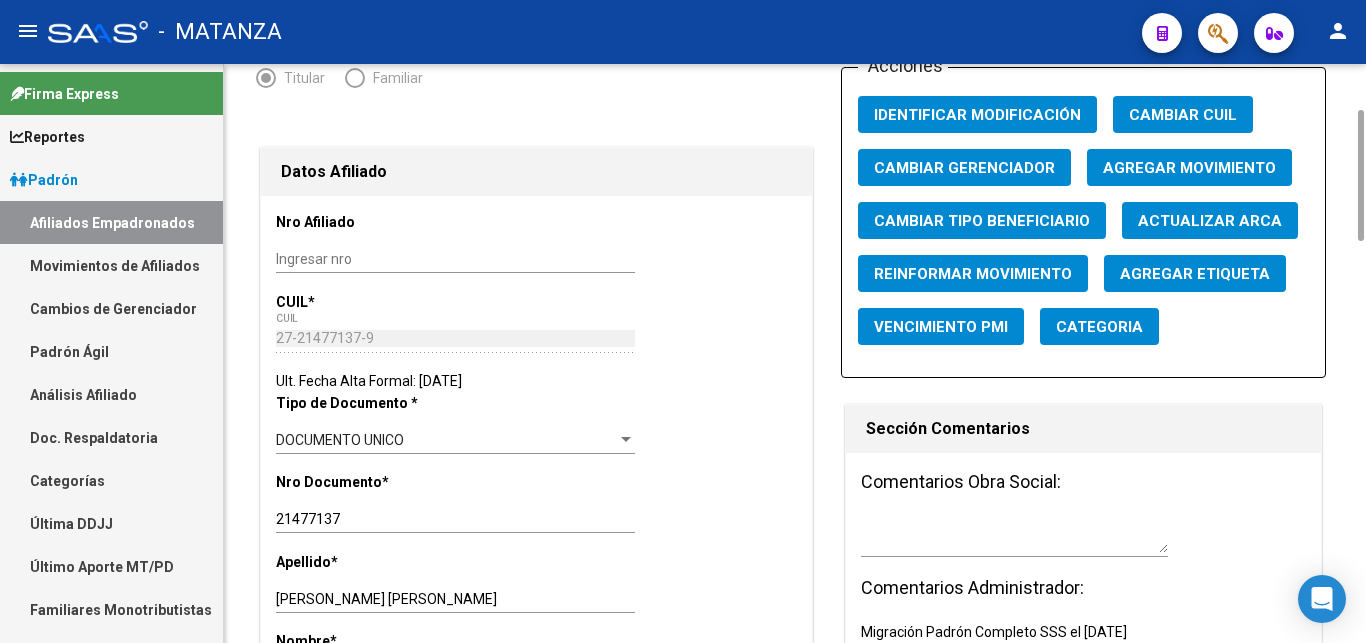 scroll, scrollTop: 408, scrollLeft: 0, axis: vertical 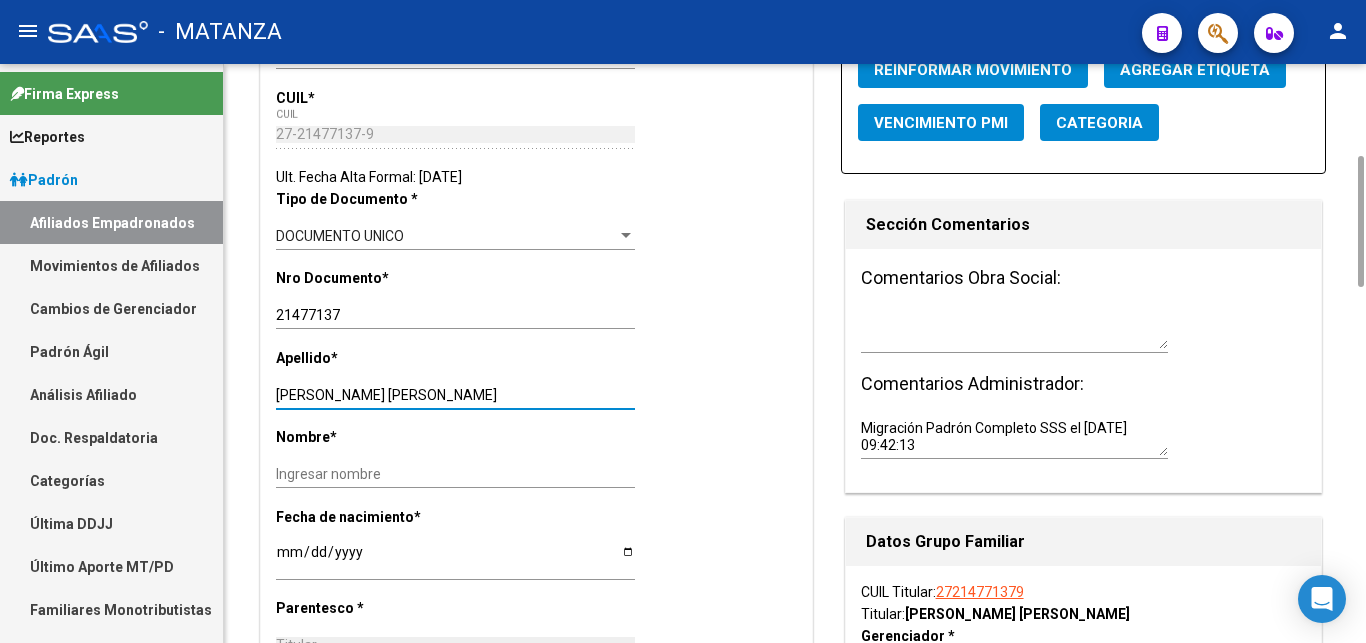 drag, startPoint x: 320, startPoint y: 390, endPoint x: 420, endPoint y: 390, distance: 100 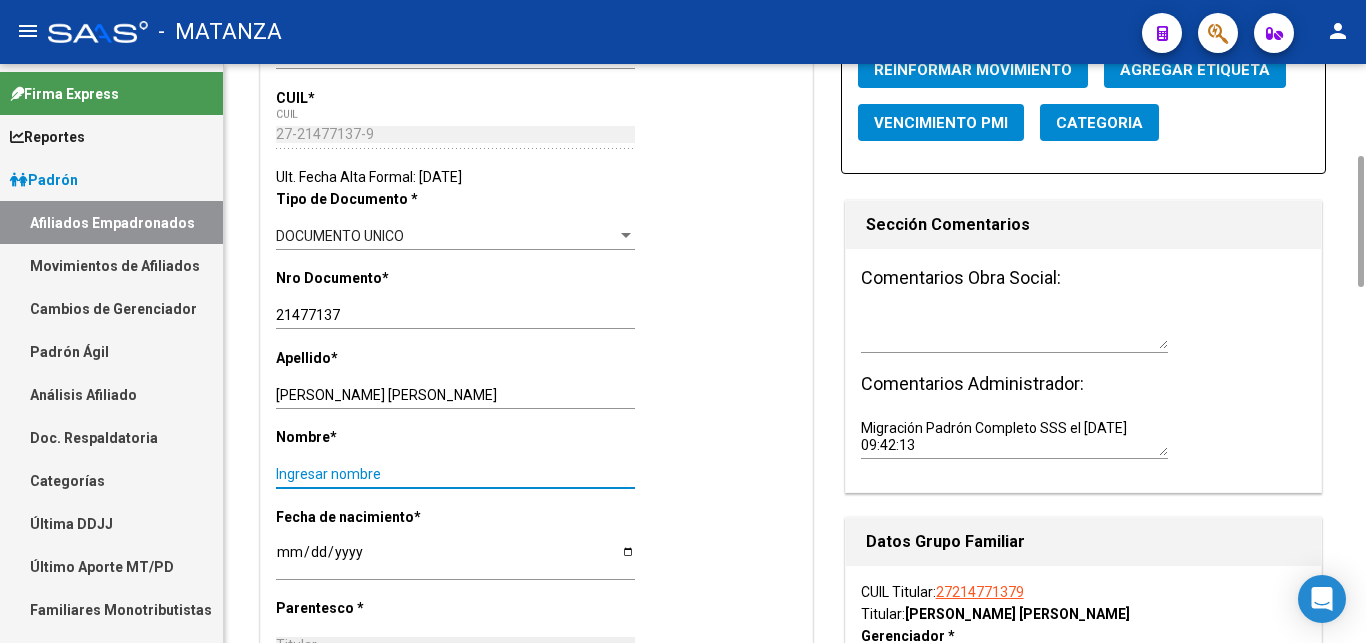 paste on "[PERSON_NAME]" 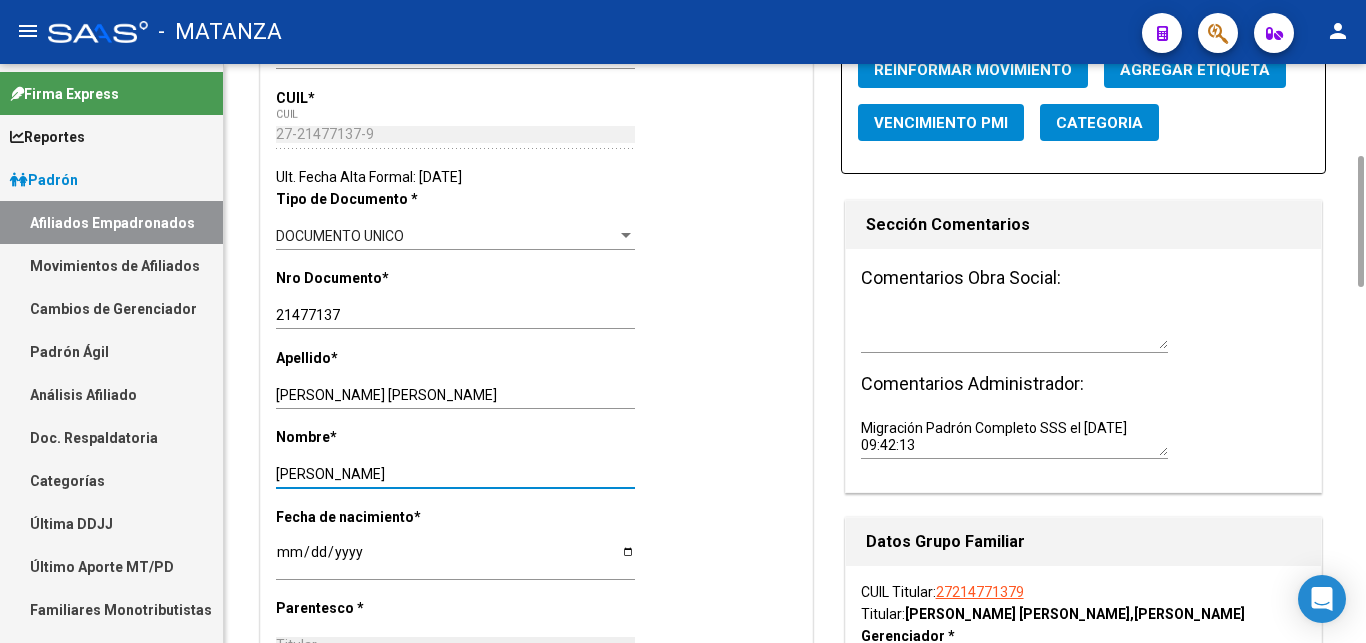 type on "[PERSON_NAME]" 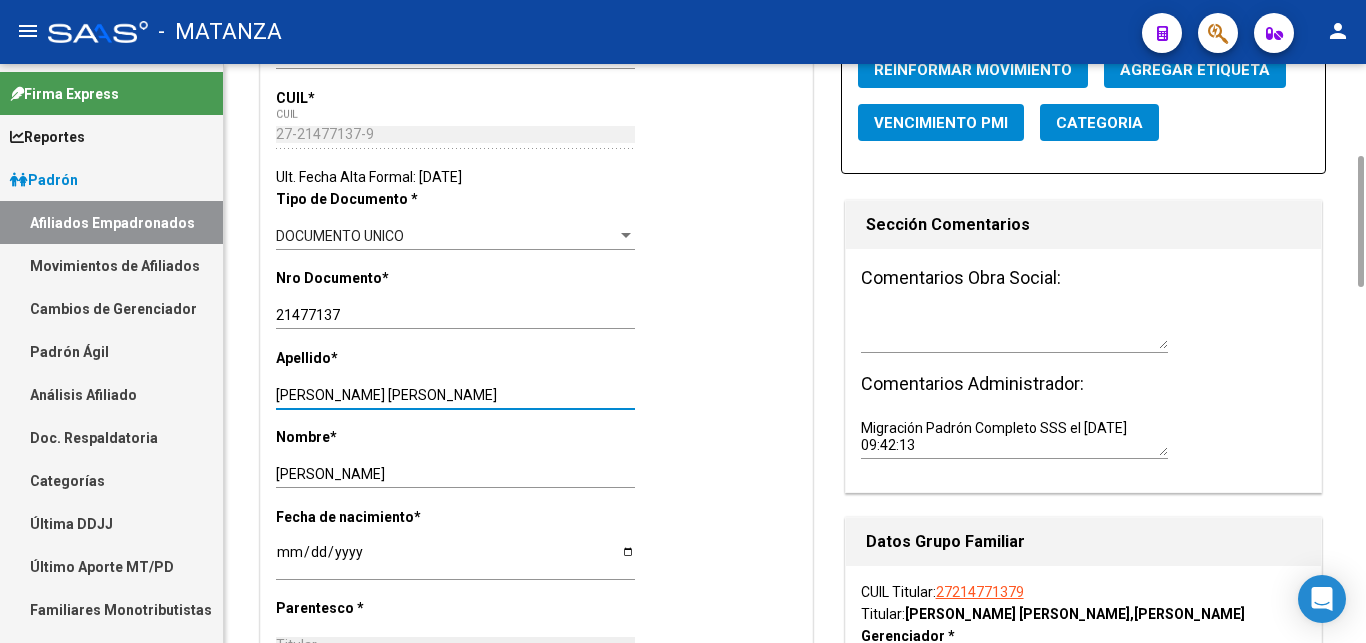 drag, startPoint x: 320, startPoint y: 392, endPoint x: 424, endPoint y: 397, distance: 104.120125 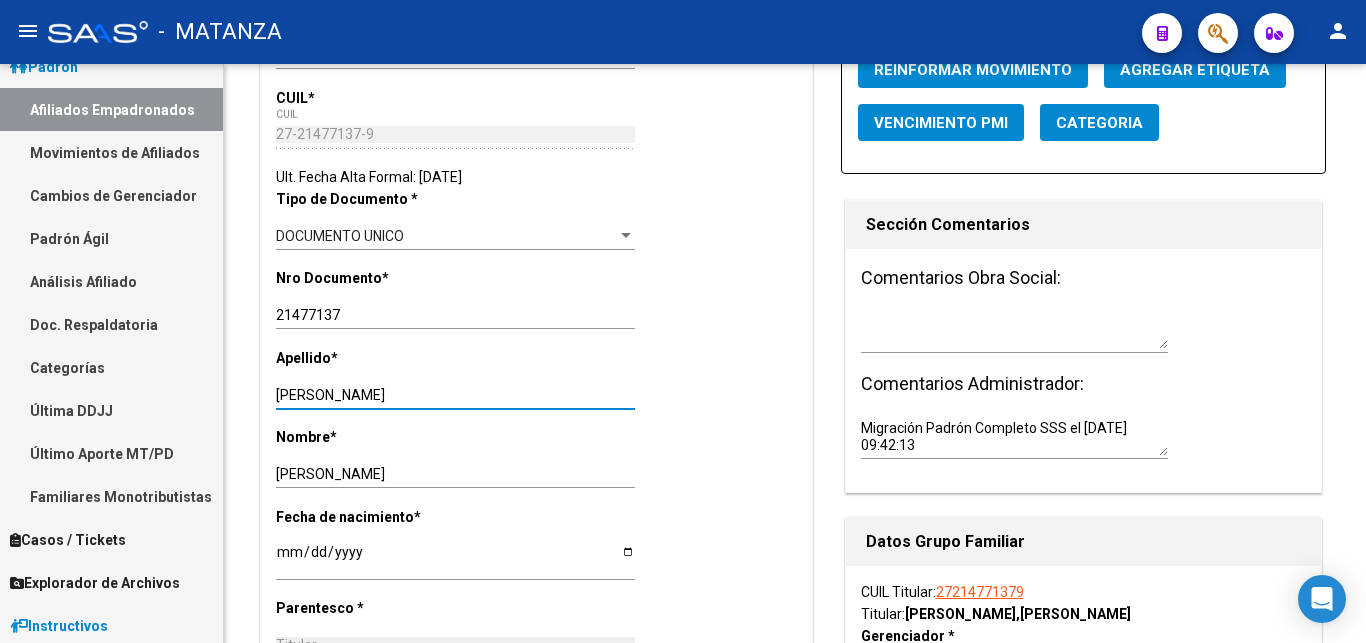 scroll, scrollTop: 117, scrollLeft: 0, axis: vertical 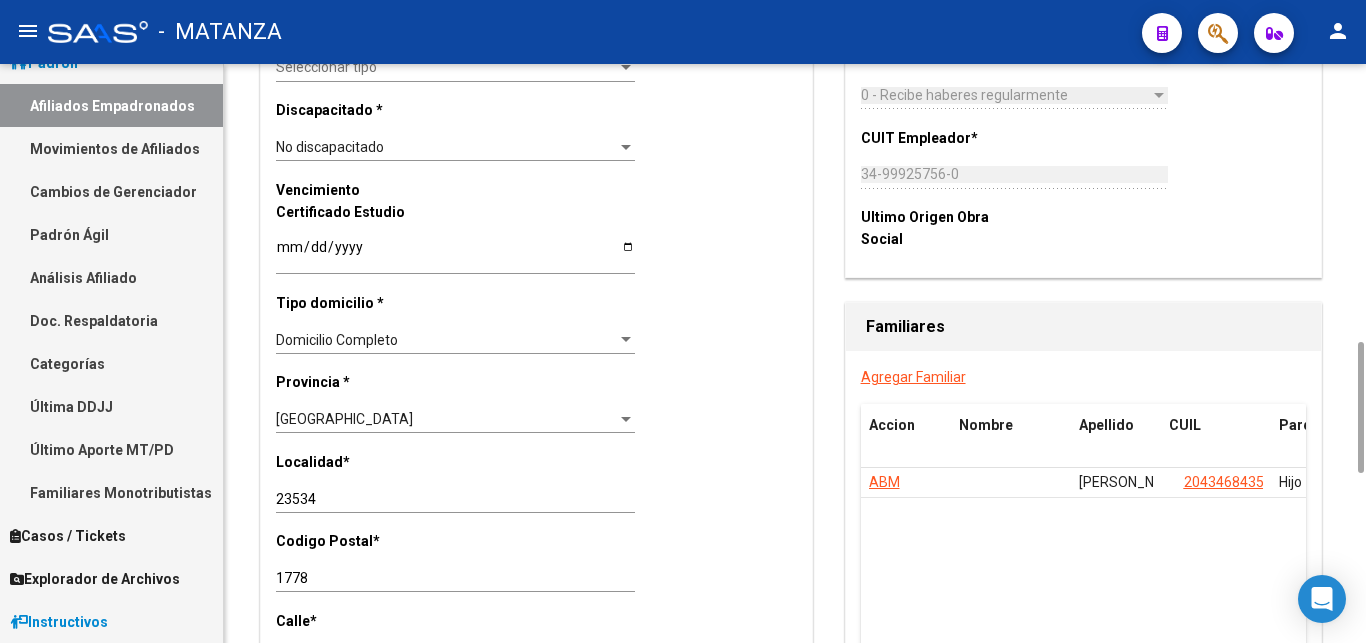 type on "[PERSON_NAME]" 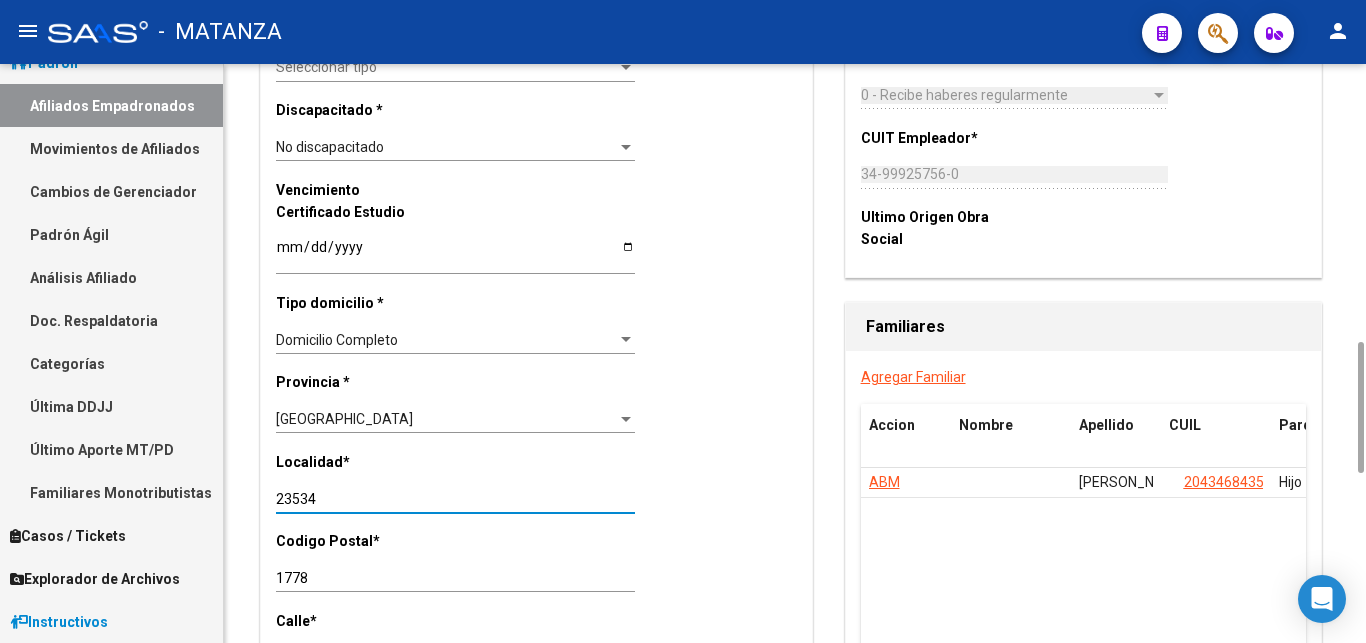 drag, startPoint x: 336, startPoint y: 470, endPoint x: 217, endPoint y: 485, distance: 119.94165 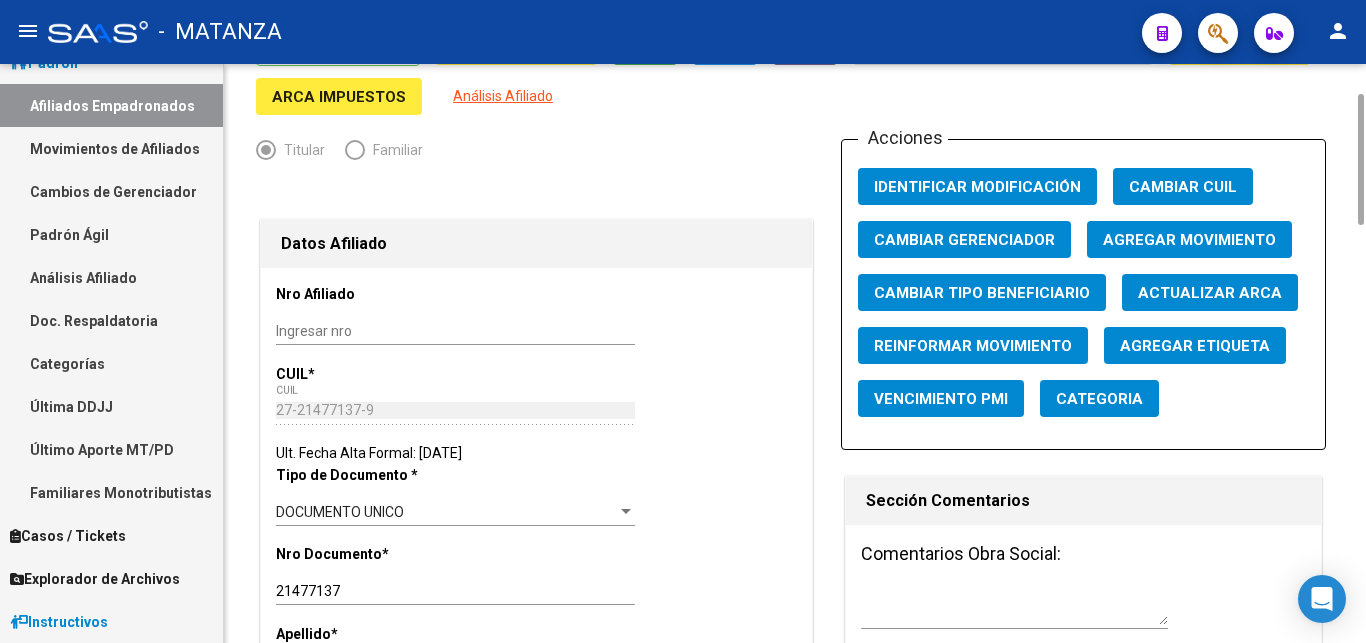 scroll, scrollTop: 0, scrollLeft: 0, axis: both 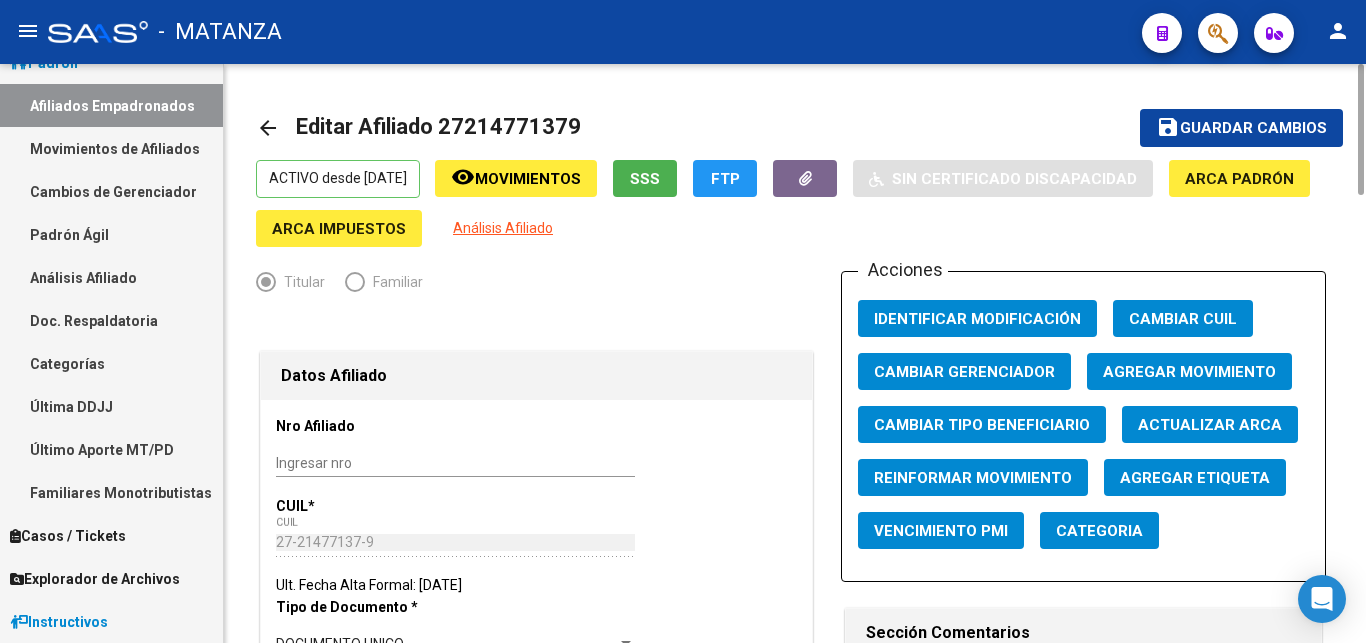 type on "ciudad evita" 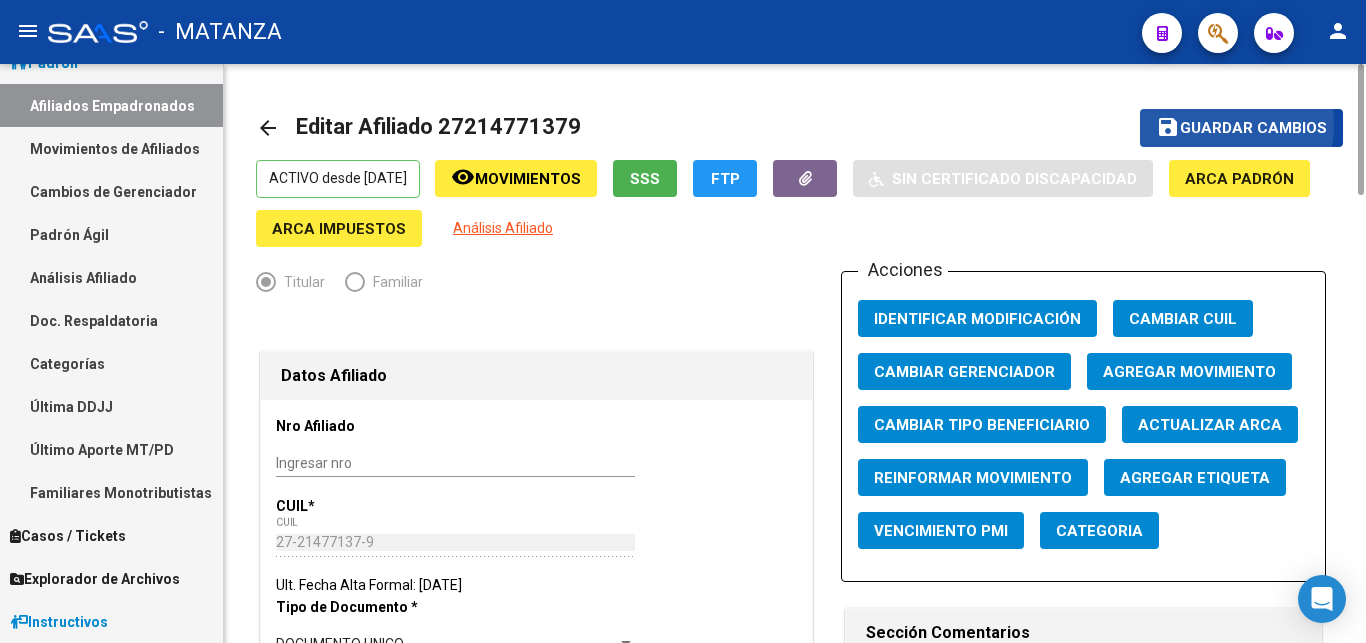 click on "Guardar cambios" 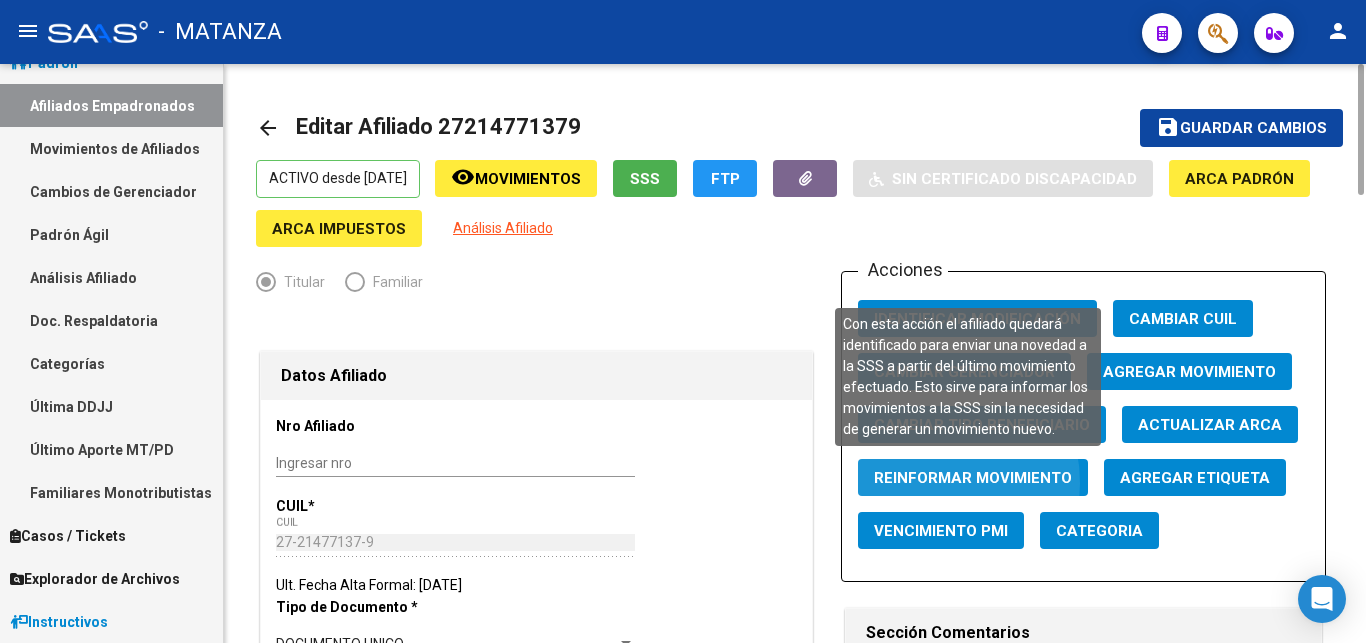 click on "Reinformar Movimiento" 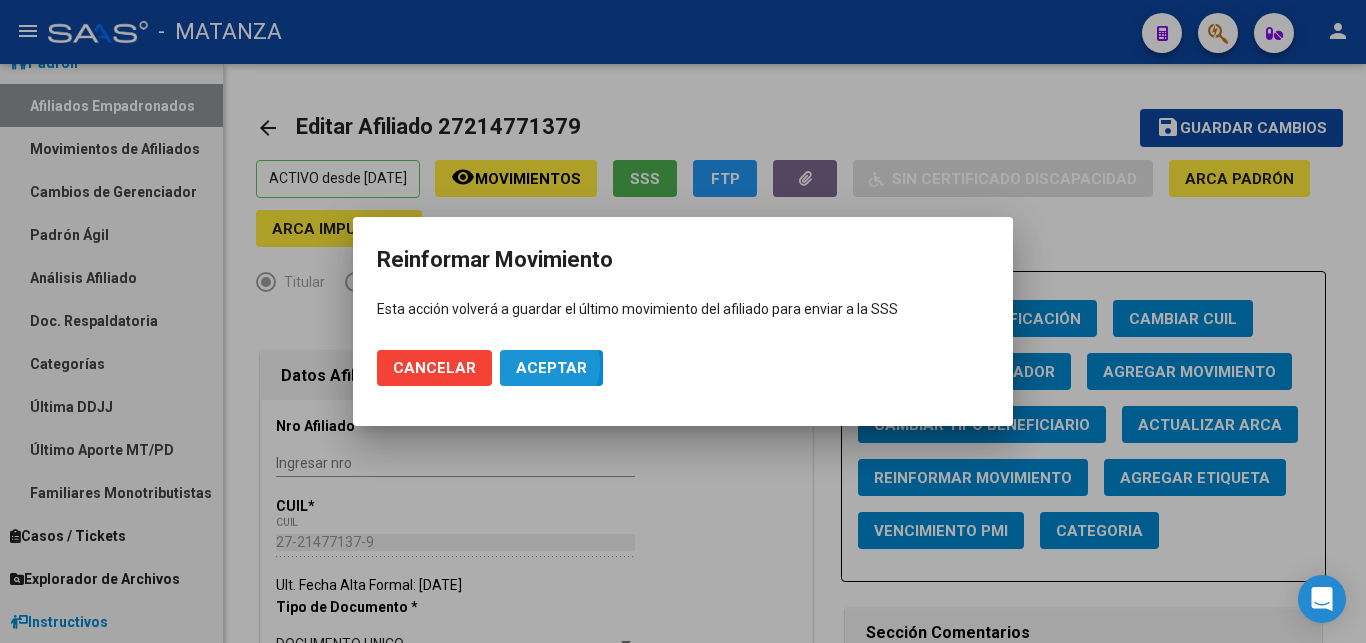 click on "Aceptar" at bounding box center [551, 368] 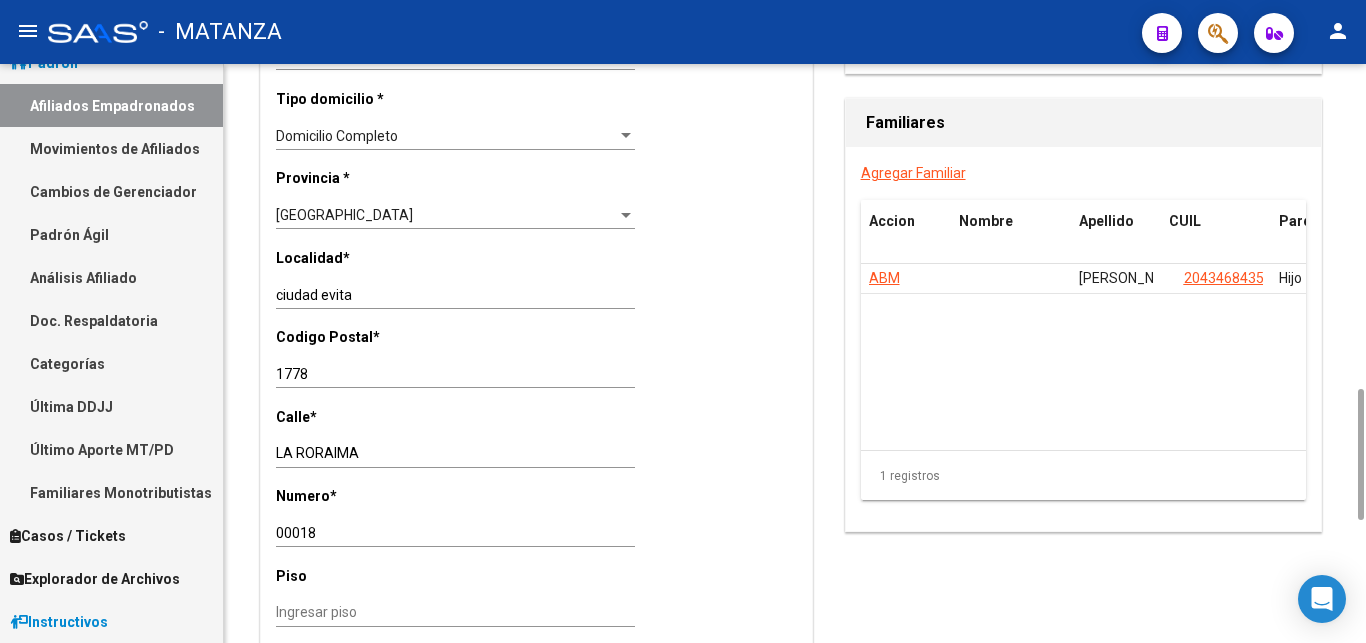 scroll, scrollTop: 1224, scrollLeft: 0, axis: vertical 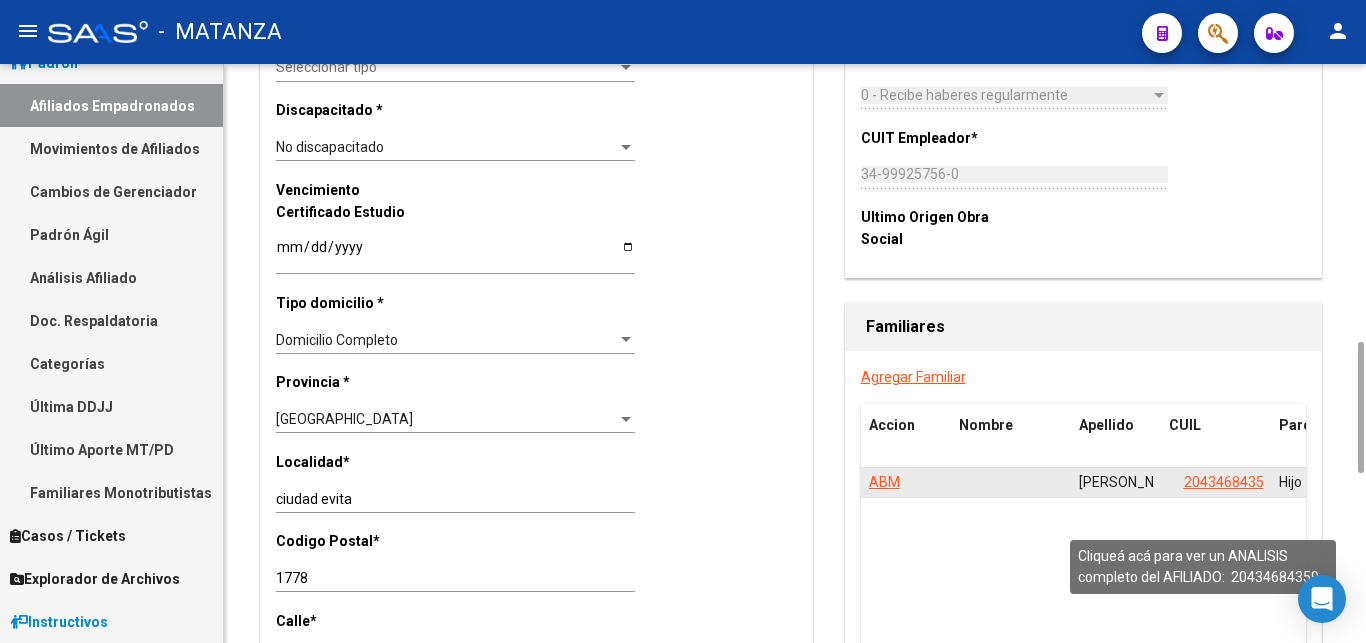 click on "20434684359" 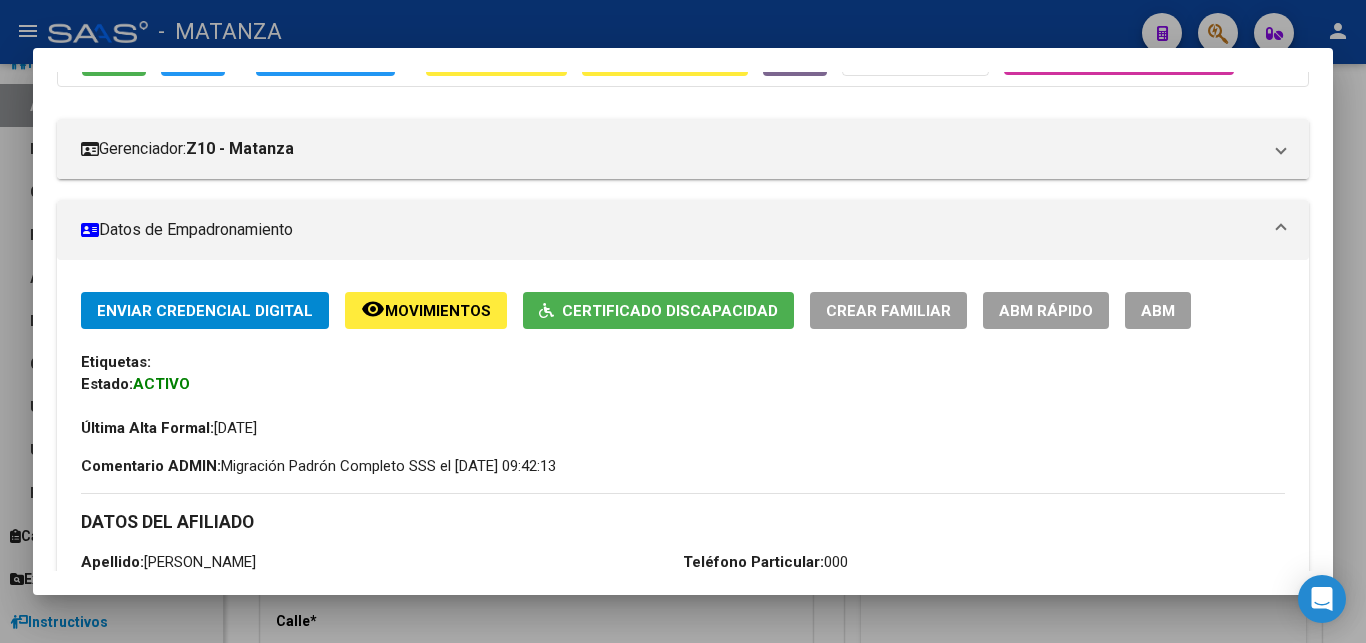 scroll, scrollTop: 204, scrollLeft: 0, axis: vertical 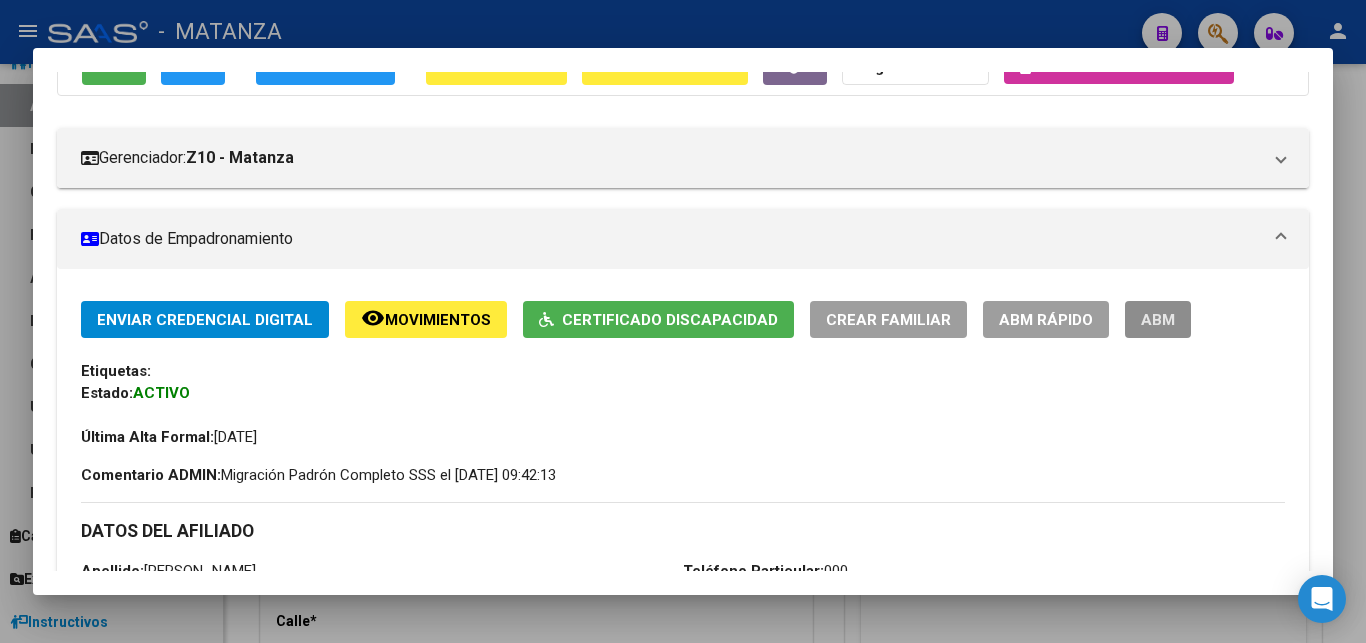 click on "ABM" at bounding box center [1158, 320] 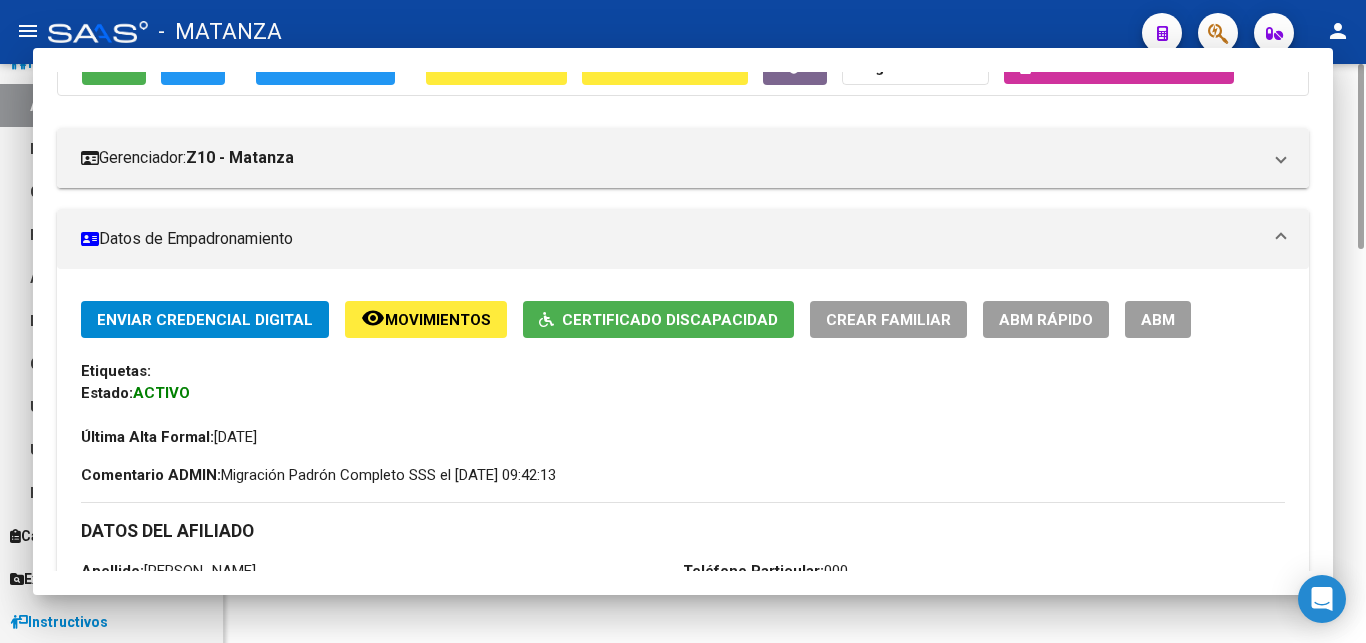 scroll, scrollTop: 0, scrollLeft: 0, axis: both 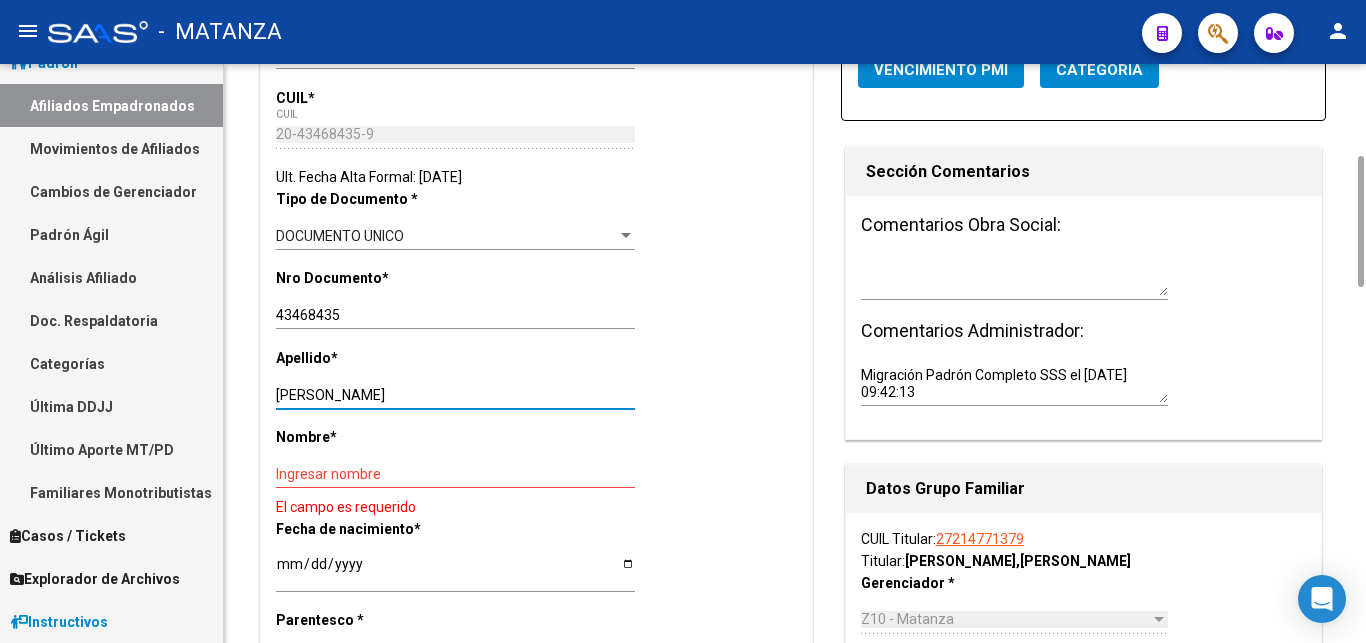 drag, startPoint x: 319, startPoint y: 391, endPoint x: 390, endPoint y: 396, distance: 71.17584 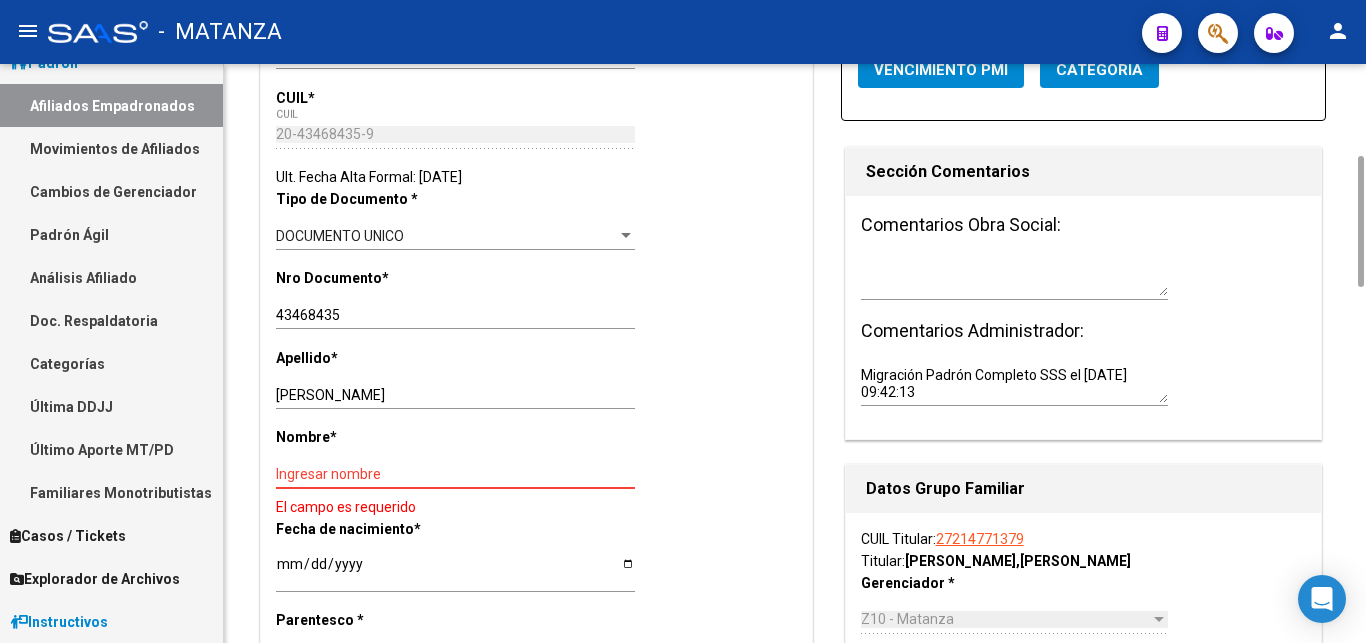 paste on "LAUTARO" 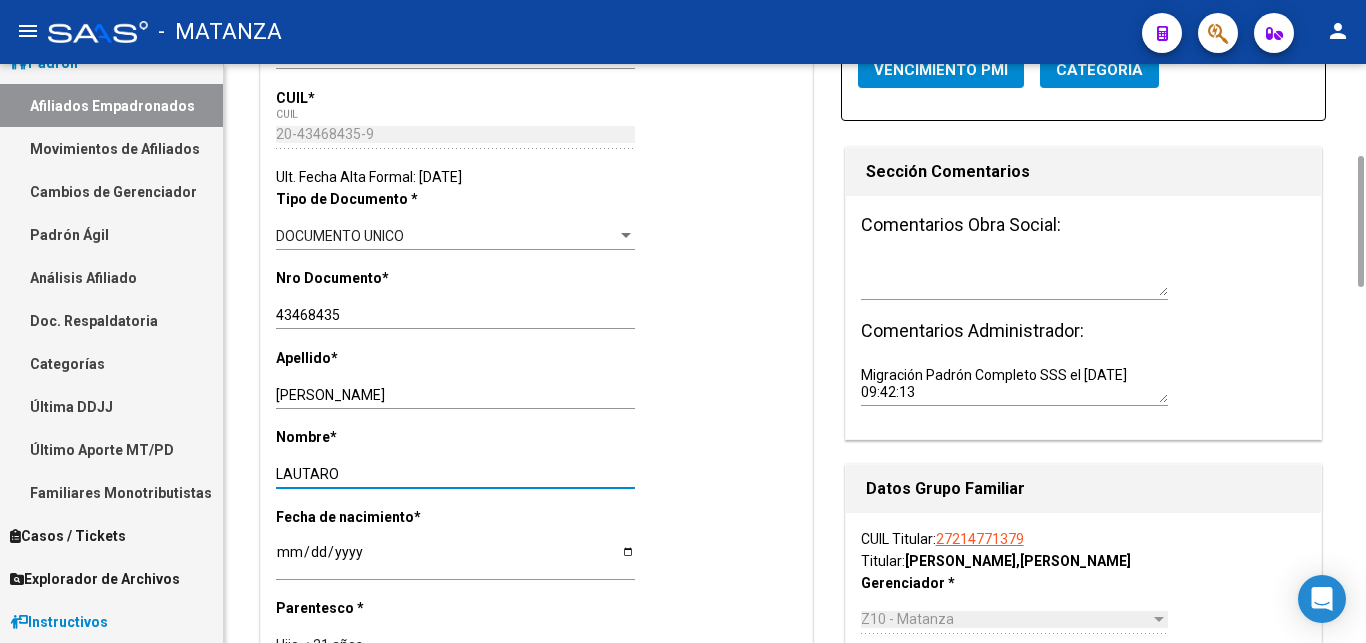 type on "LAUTARO" 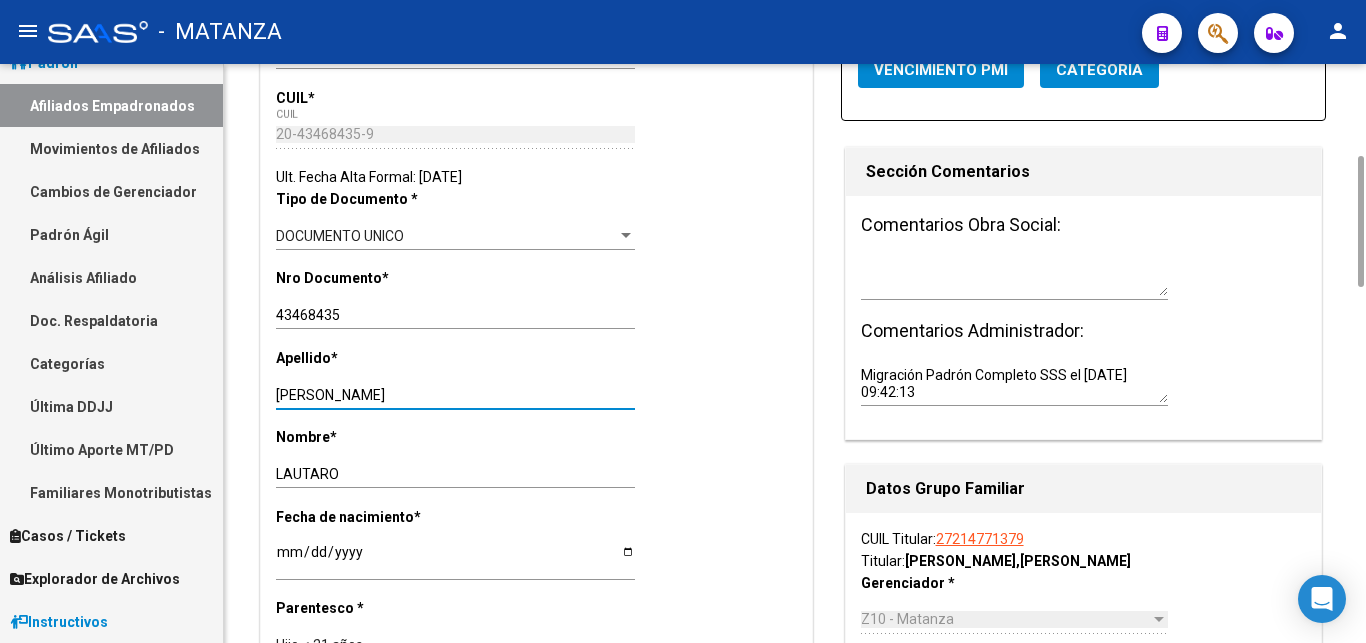 drag, startPoint x: 318, startPoint y: 391, endPoint x: 407, endPoint y: 390, distance: 89.005615 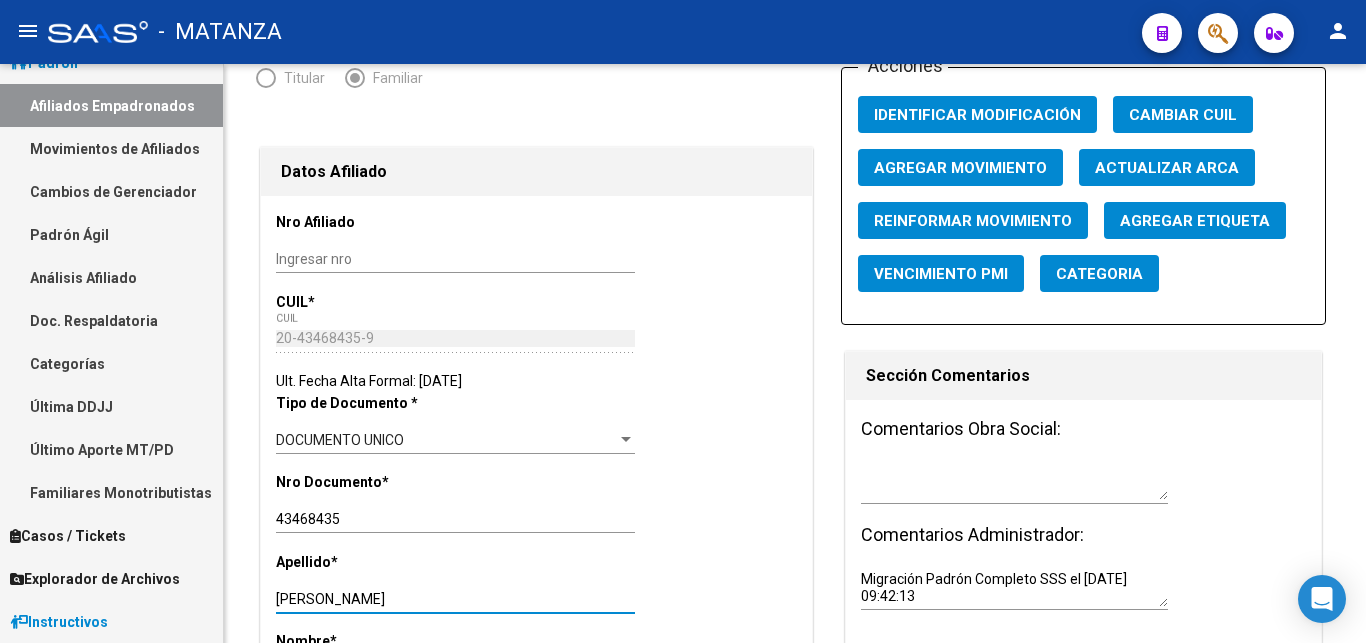 scroll, scrollTop: 0, scrollLeft: 0, axis: both 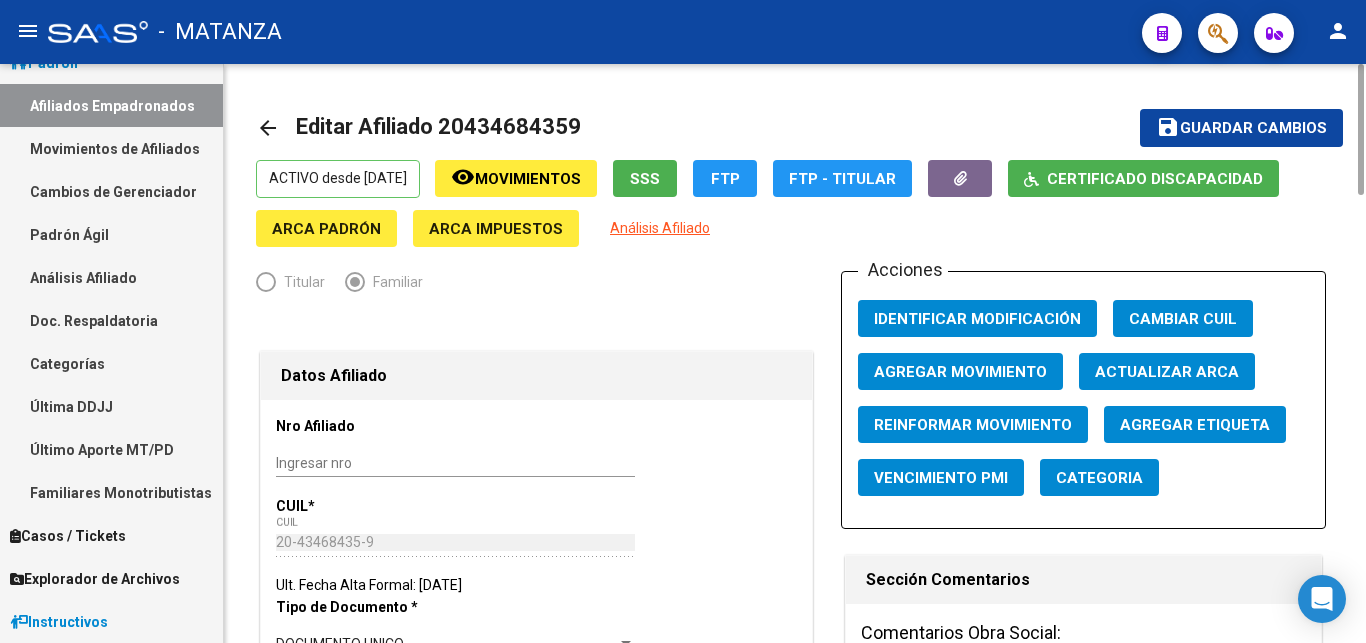 type on "[PERSON_NAME]" 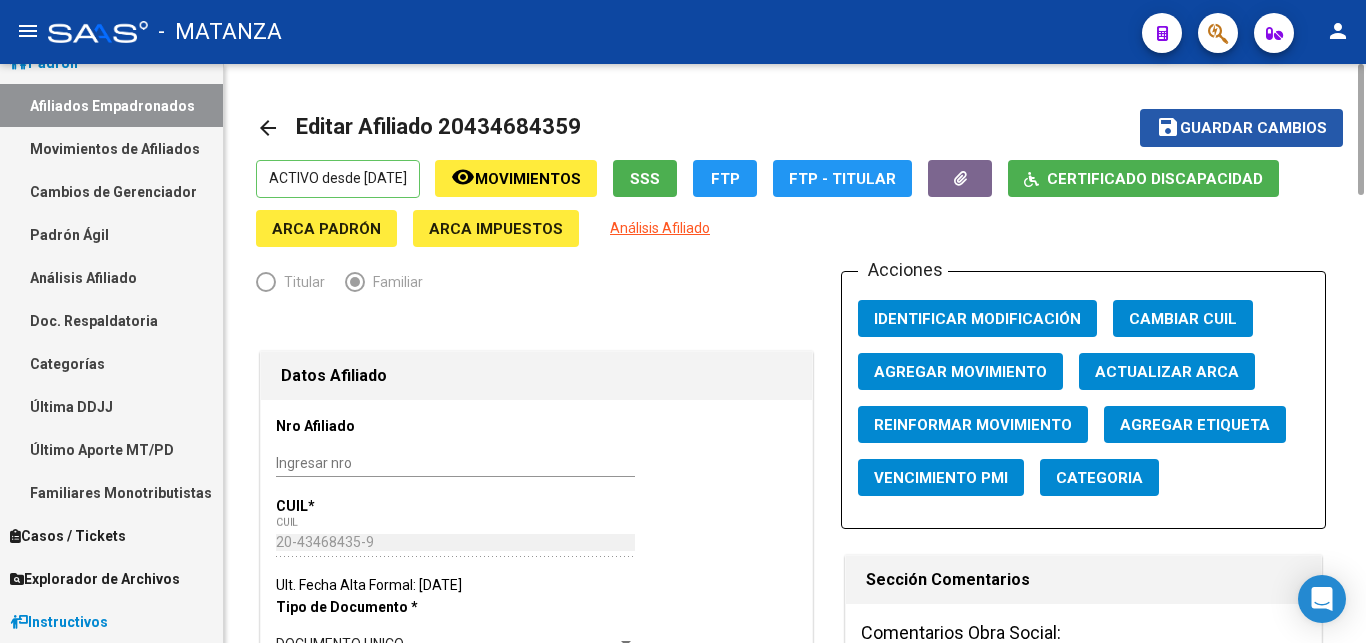 click on "Guardar cambios" 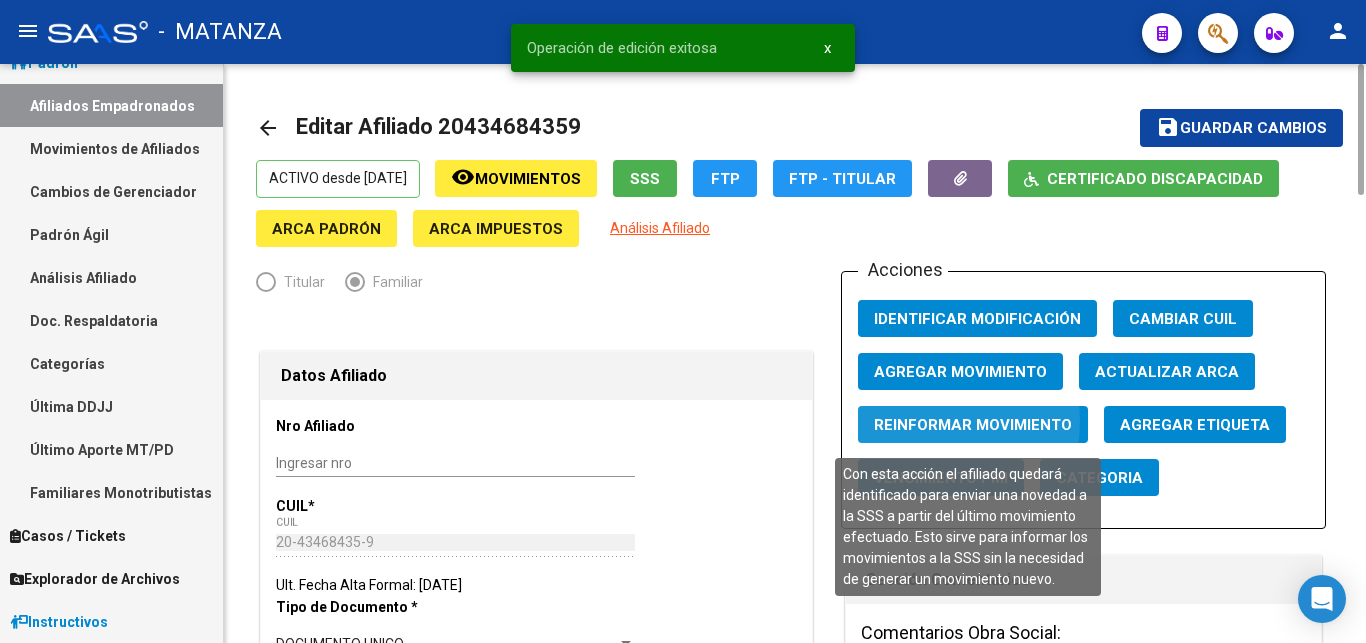 click on "Reinformar Movimiento" 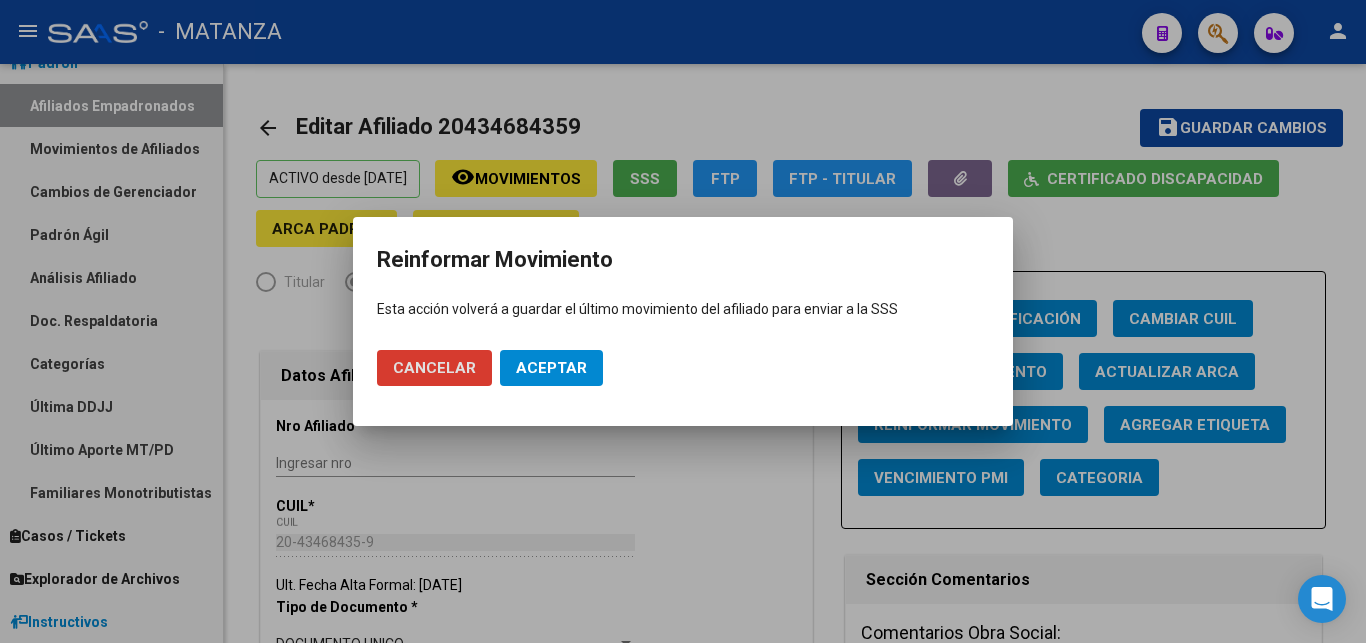 click on "Aceptar" at bounding box center (551, 368) 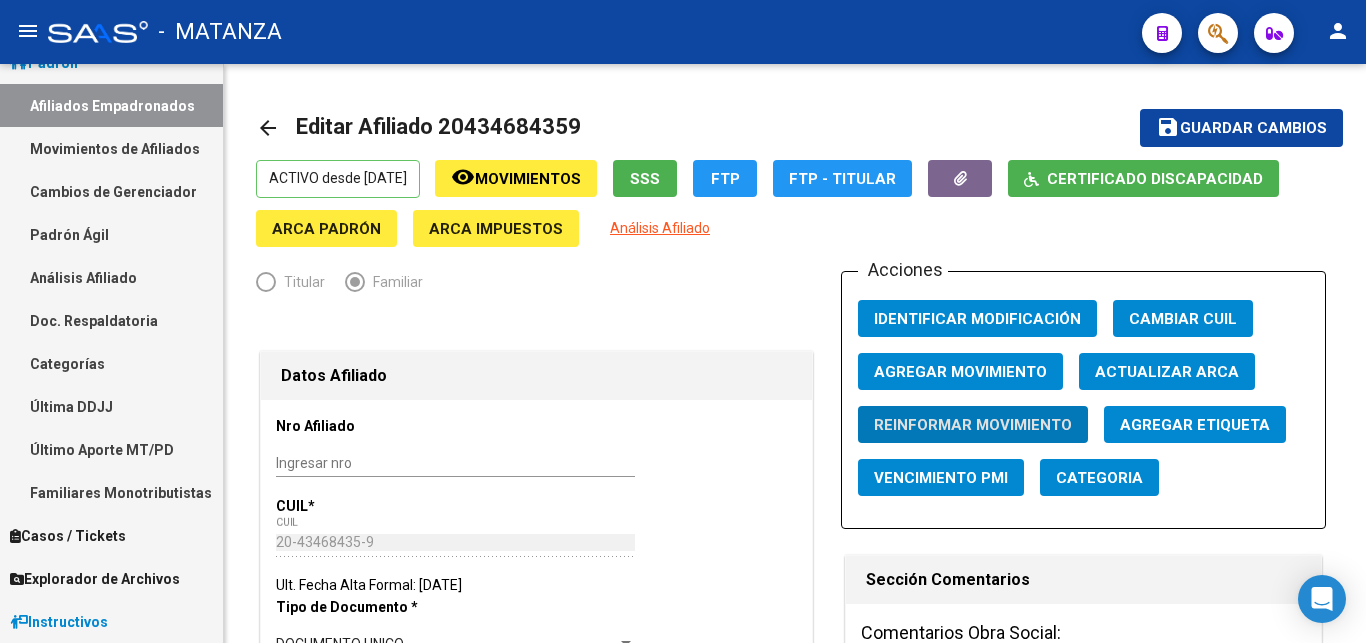 click on "-   MATANZA" 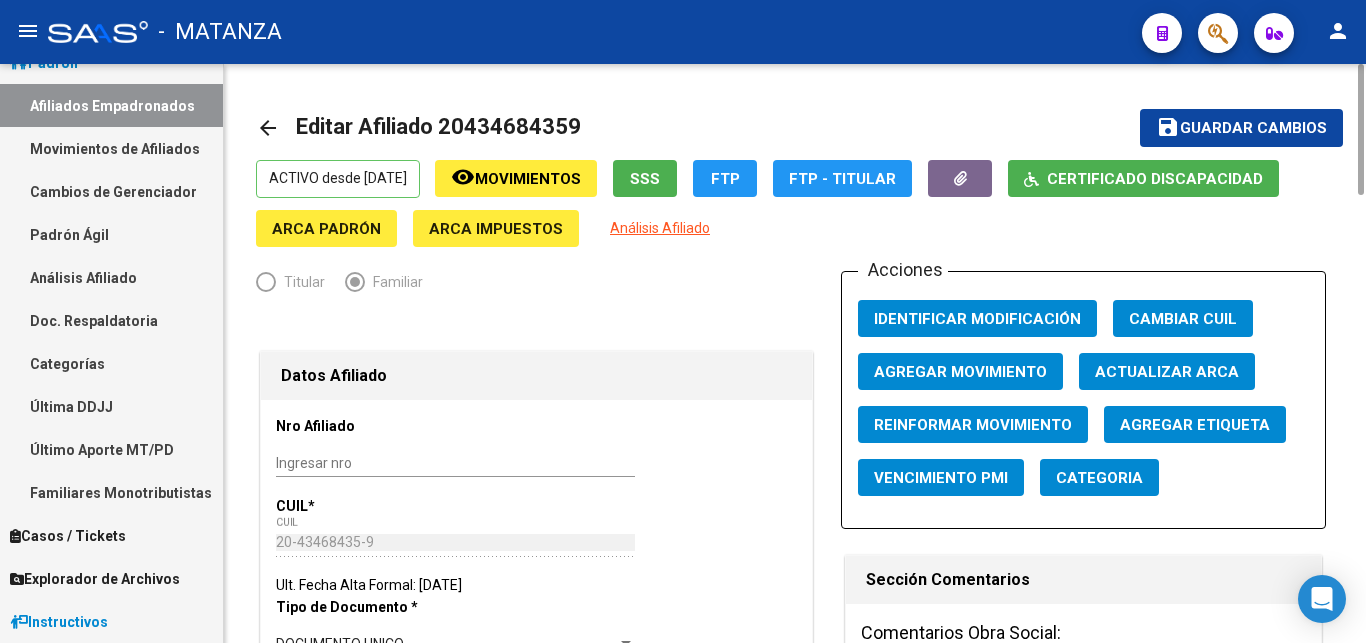 click on "arrow_back" 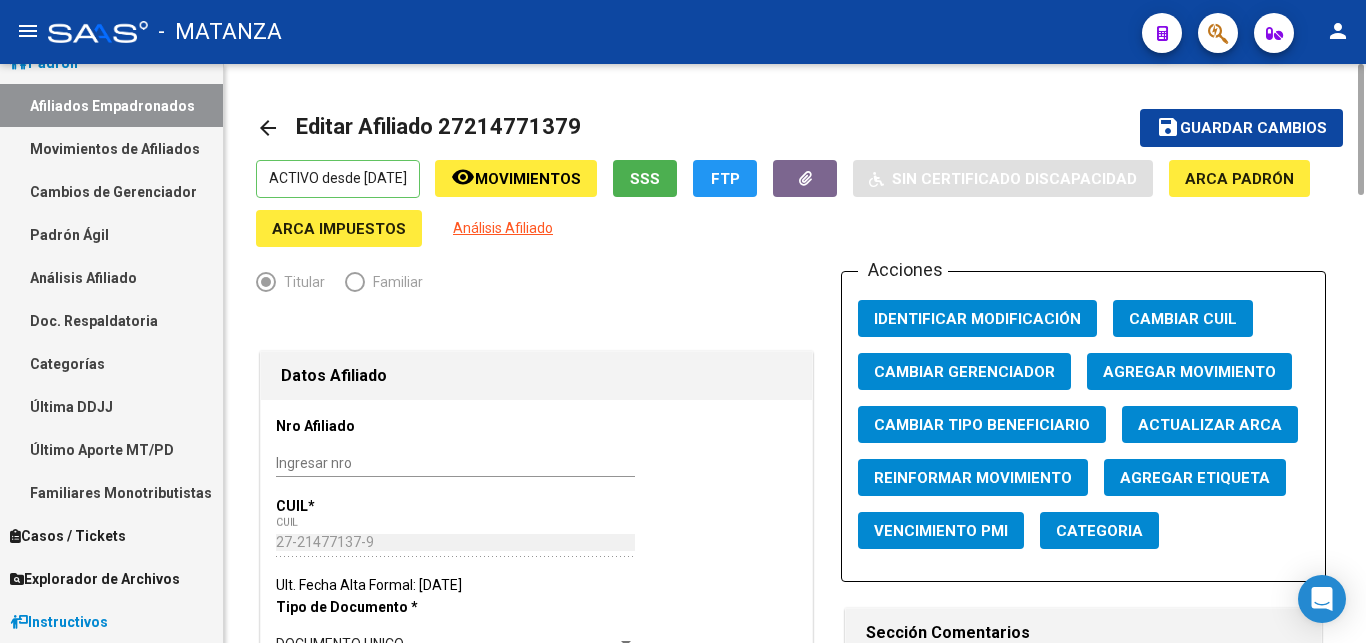 click on "arrow_back" 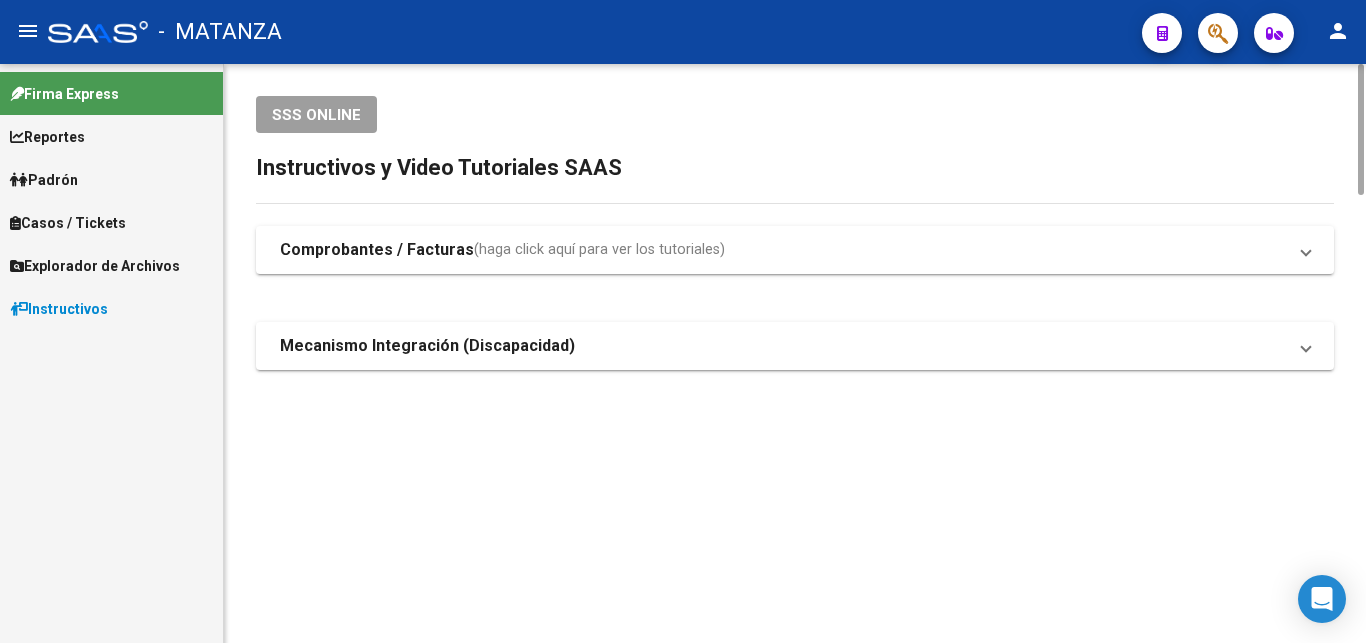 scroll, scrollTop: 0, scrollLeft: 0, axis: both 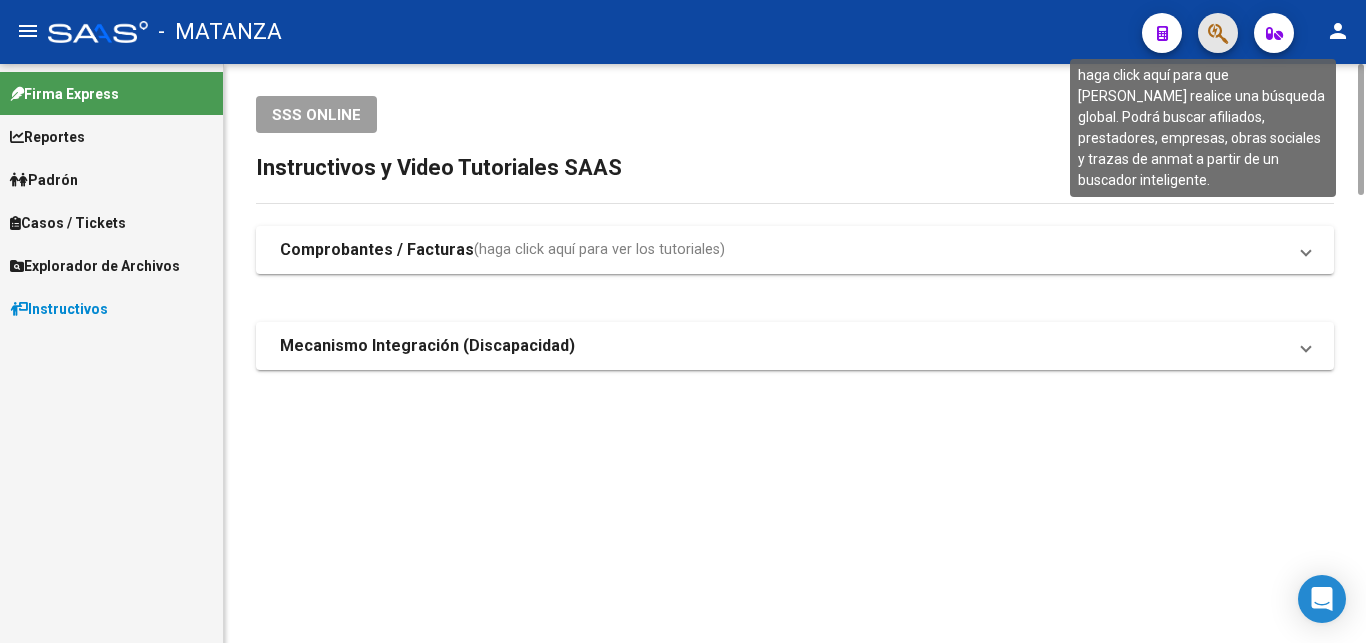 click 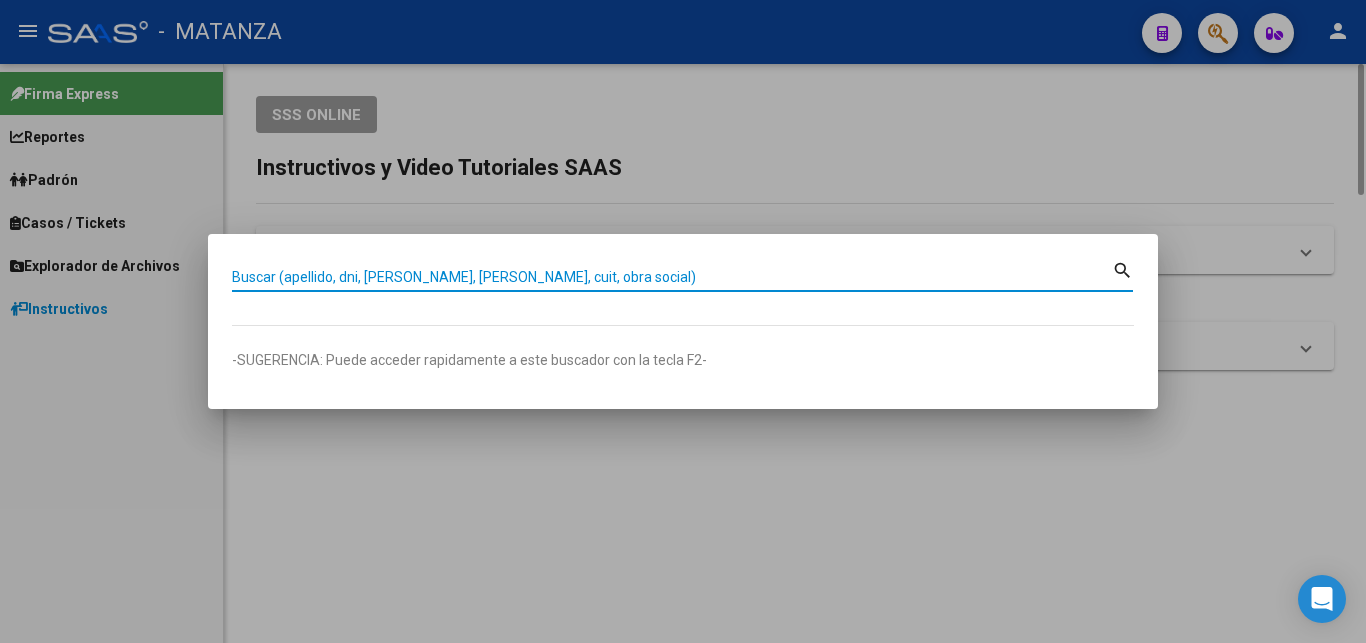 click on "Buscar (apellido, dni, [PERSON_NAME], [PERSON_NAME], cuit, obra social)" at bounding box center (672, 277) 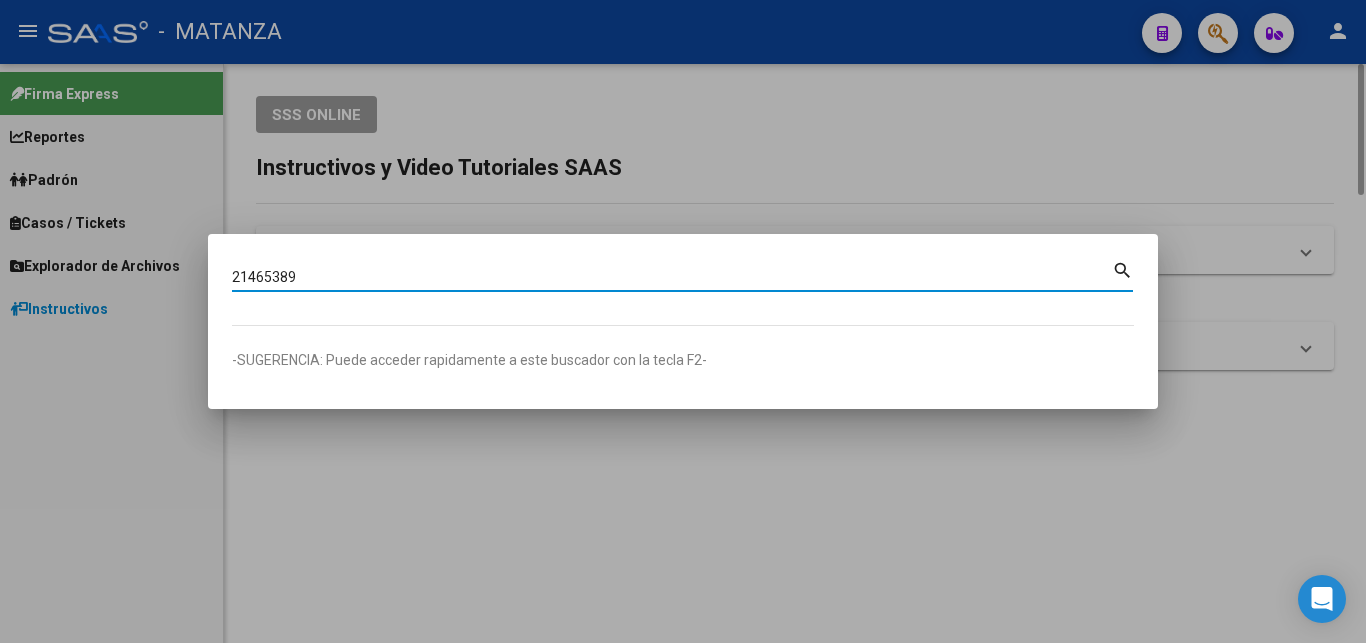 type on "21465389" 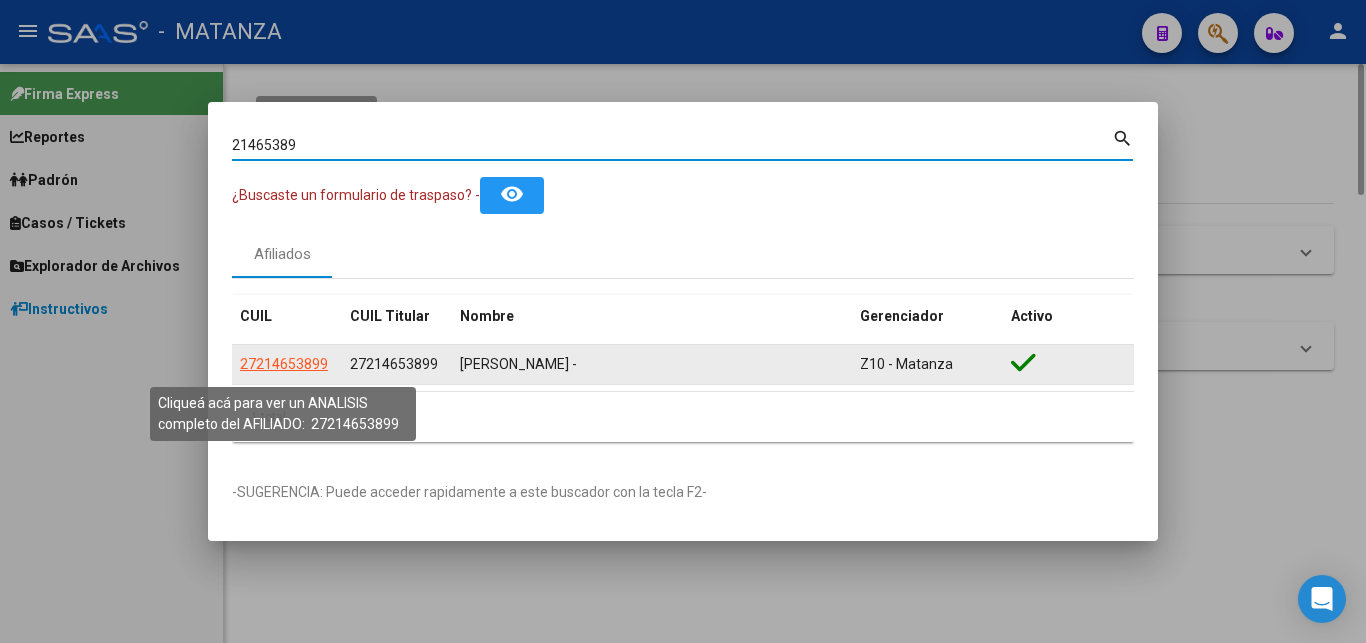 click on "27214653899" 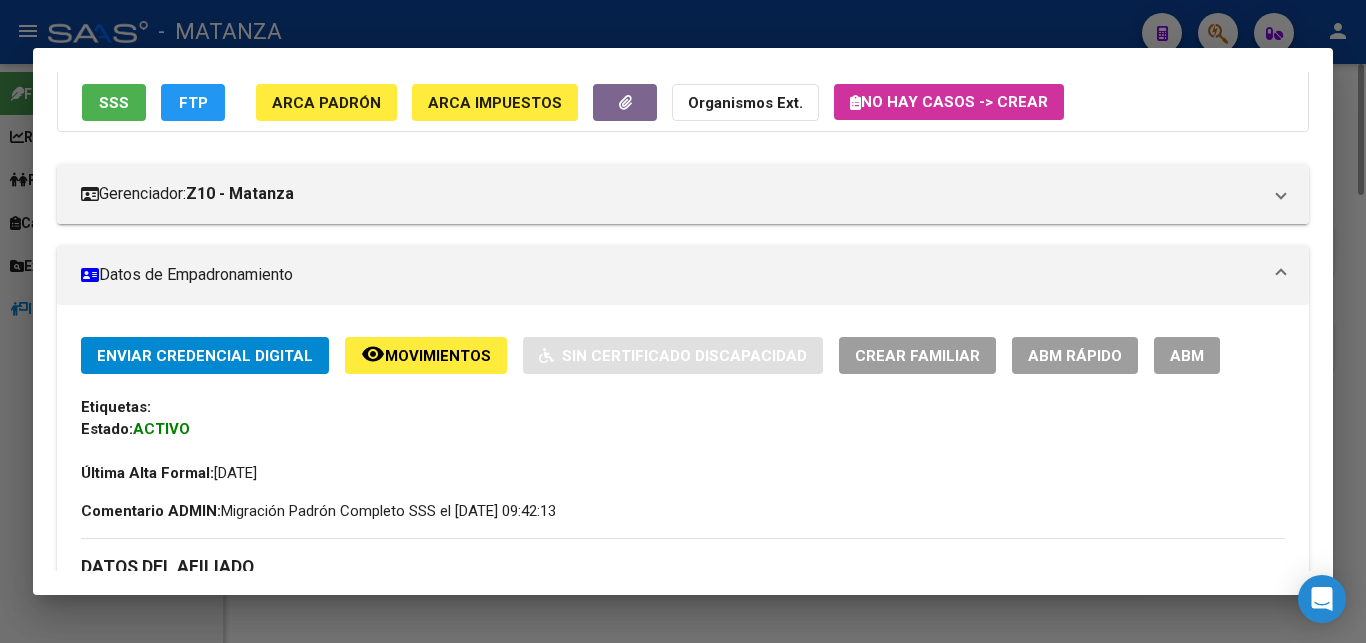 scroll, scrollTop: 204, scrollLeft: 0, axis: vertical 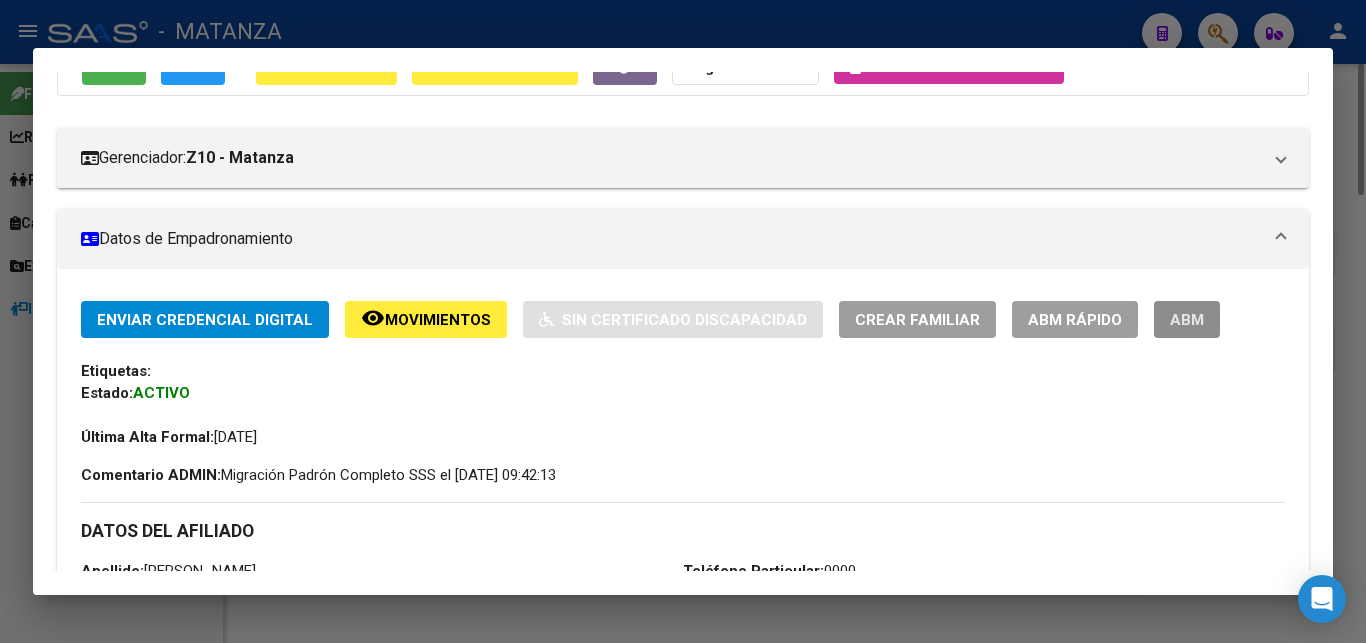 click on "ABM" at bounding box center (1187, 320) 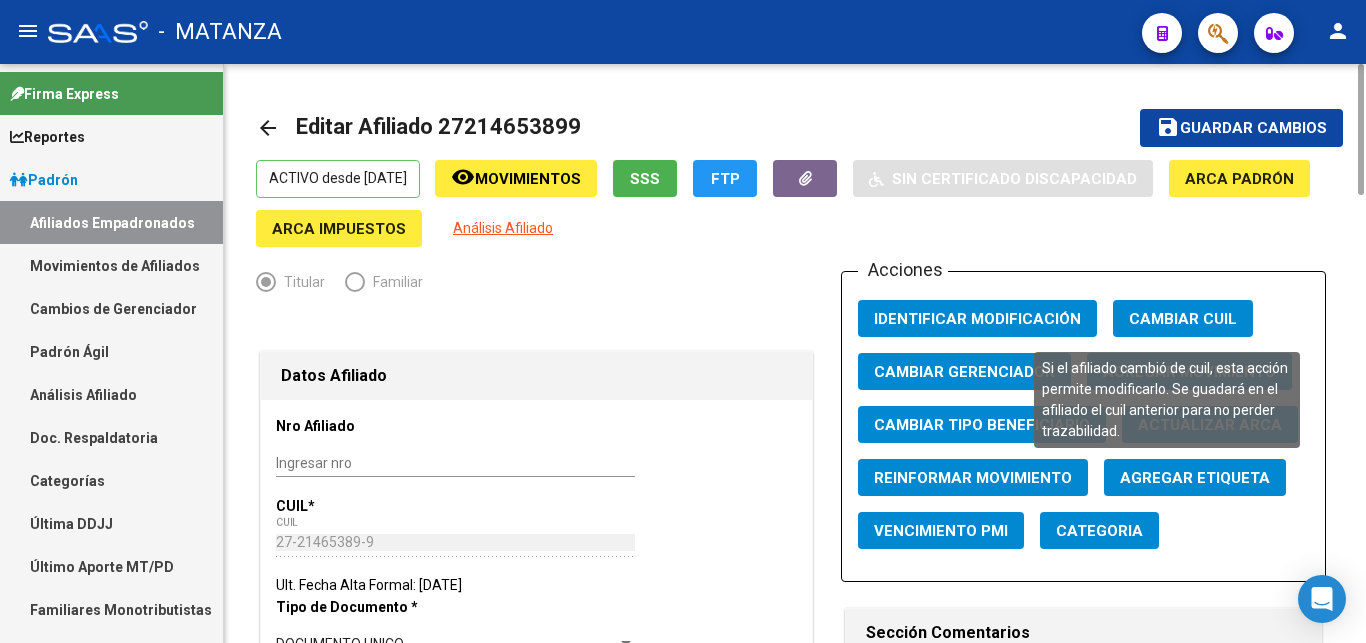 radio on "true" 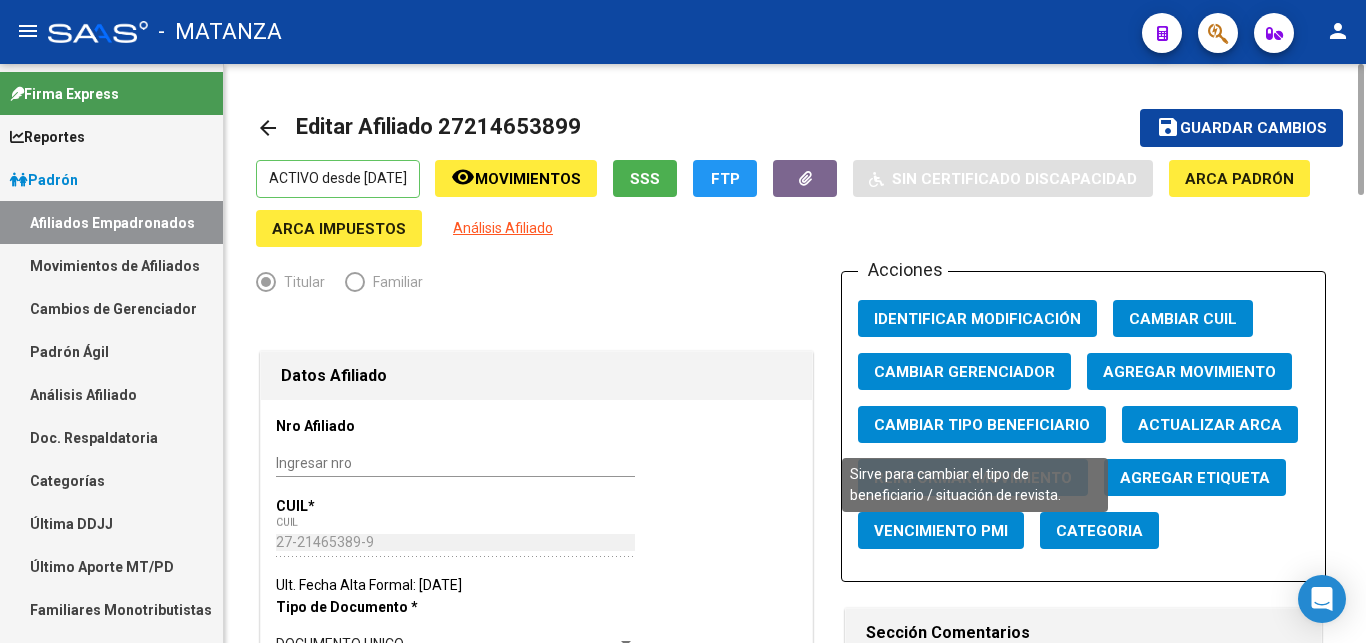 click on "Cambiar Tipo Beneficiario" 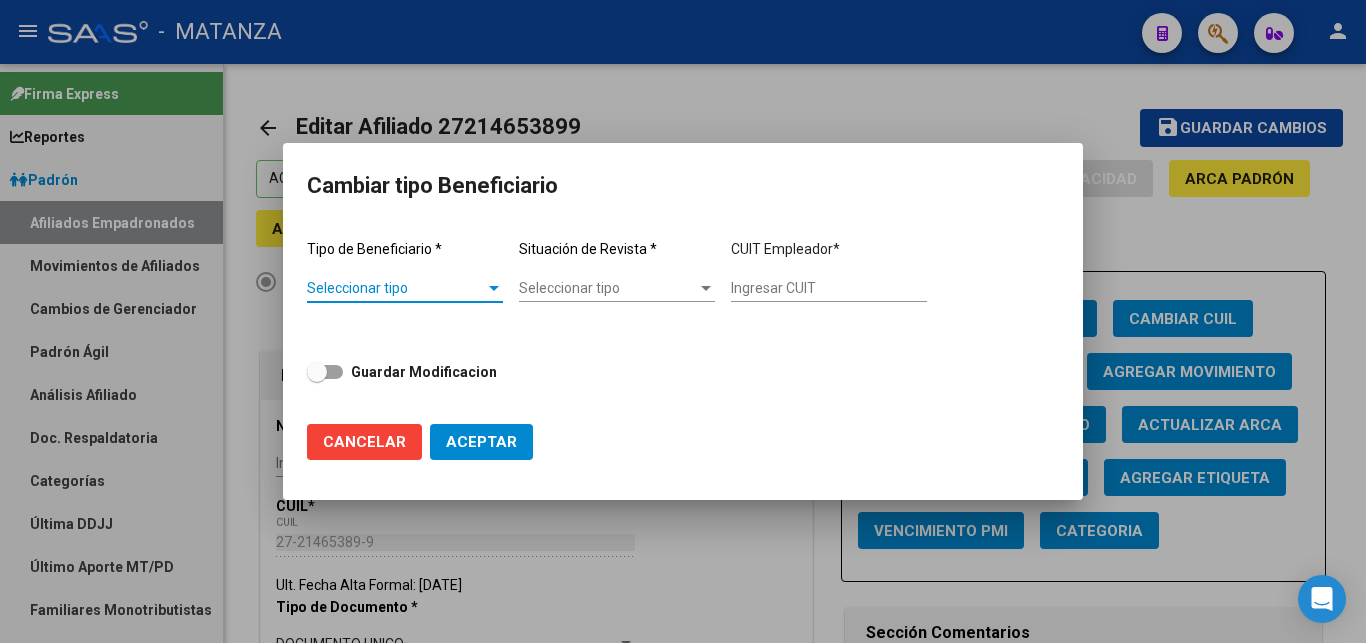 click at bounding box center (494, 288) 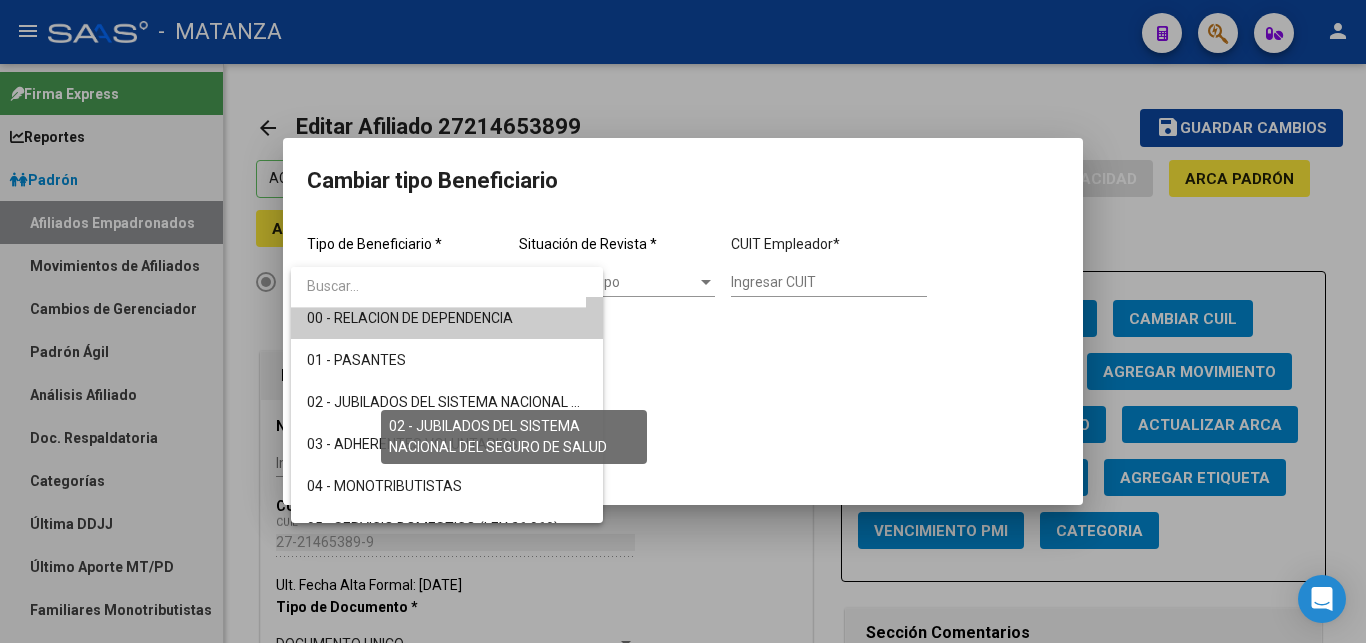 scroll, scrollTop: 0, scrollLeft: 0, axis: both 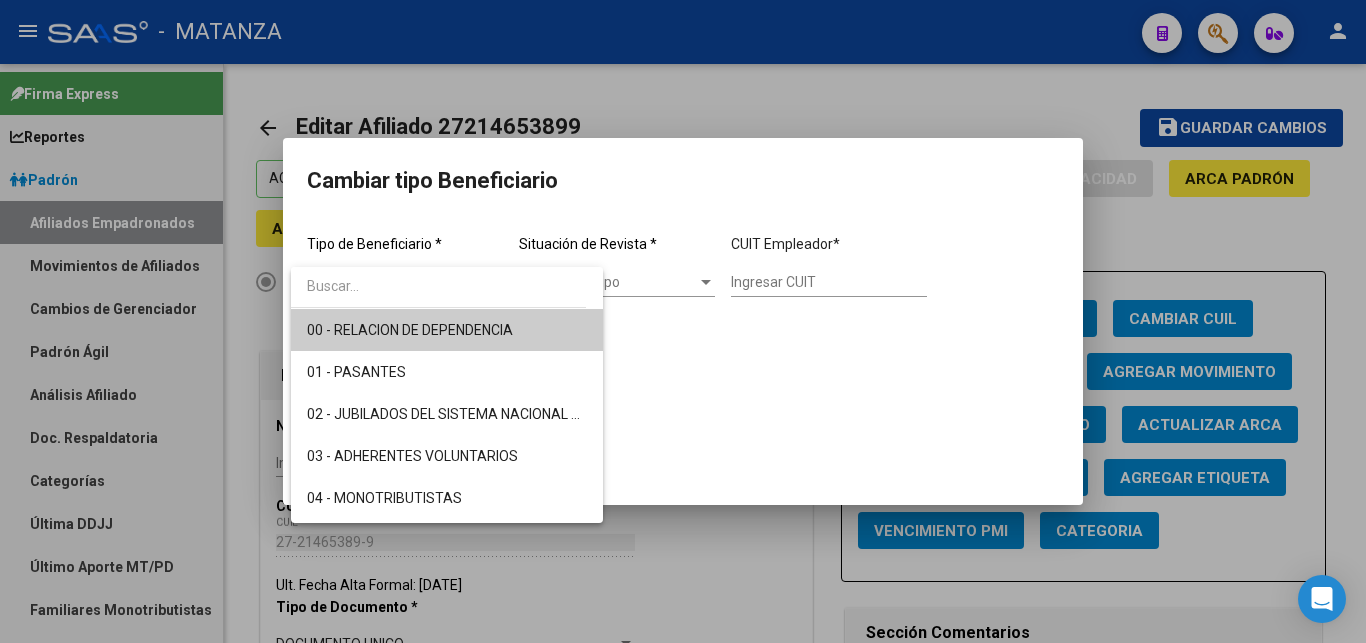 click at bounding box center (683, 321) 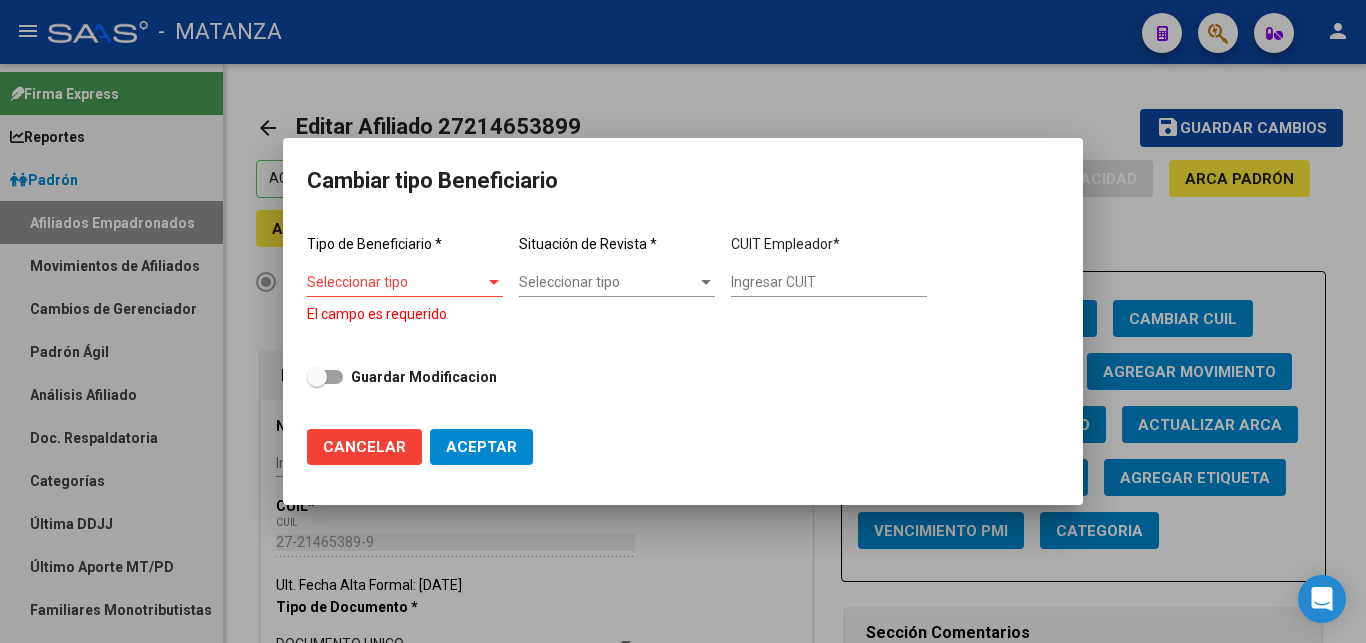 click at bounding box center [683, 321] 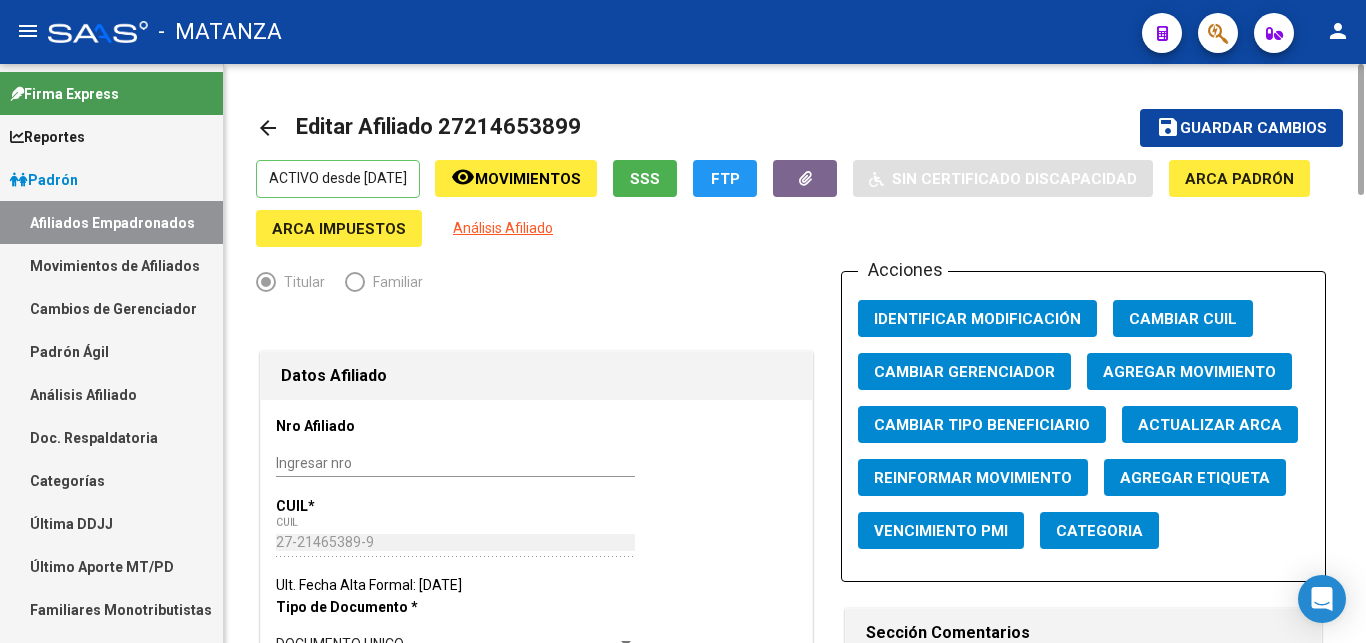 click on "Agregar Movimiento" 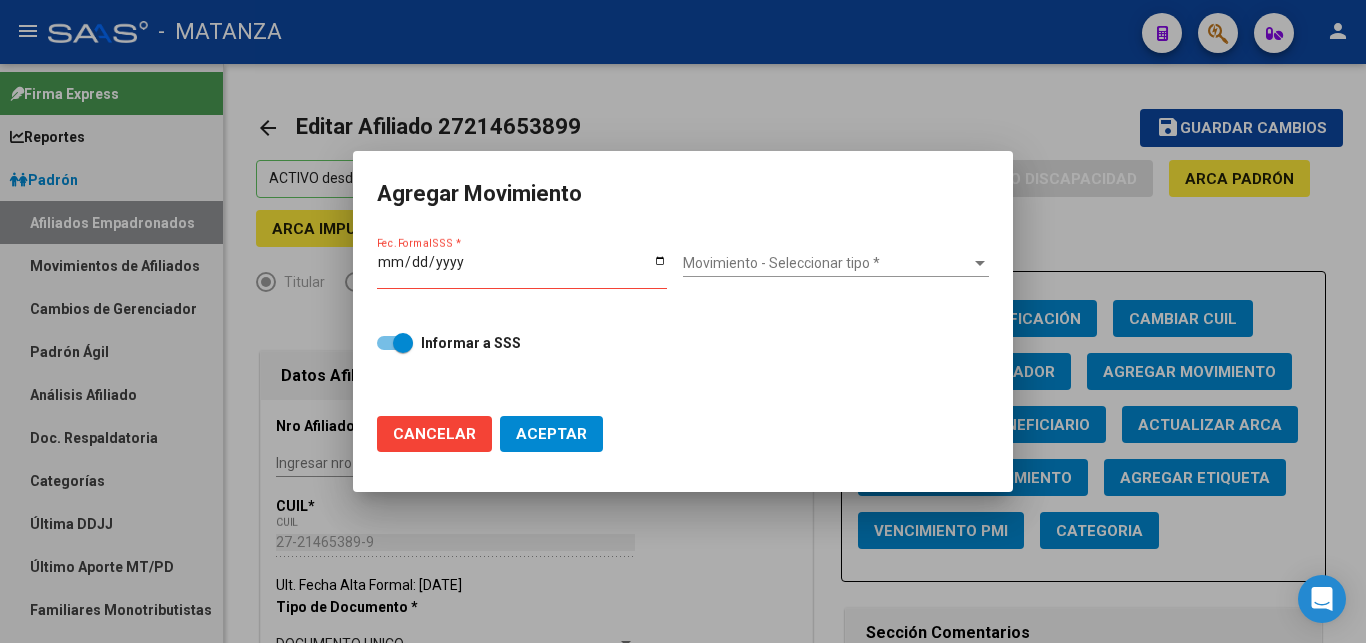 click on "Movimiento - Seleccionar tipo * Movimiento - Seleccionar tipo *" at bounding box center [836, 263] 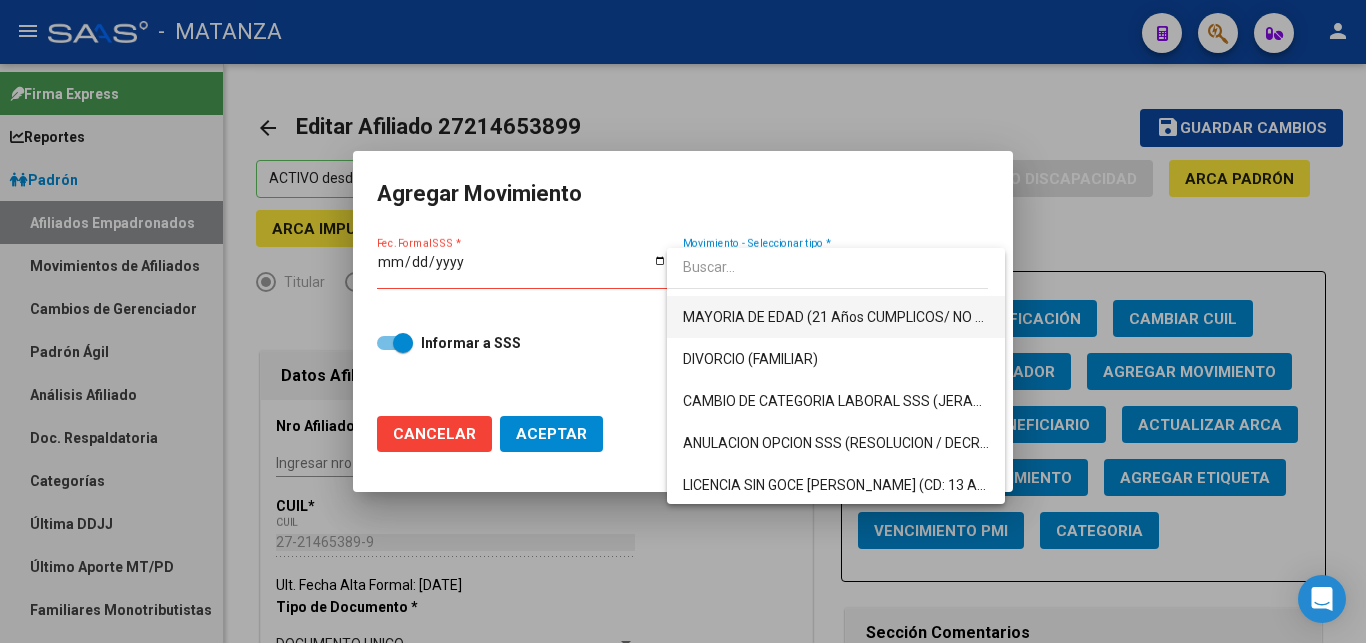 scroll, scrollTop: 306, scrollLeft: 0, axis: vertical 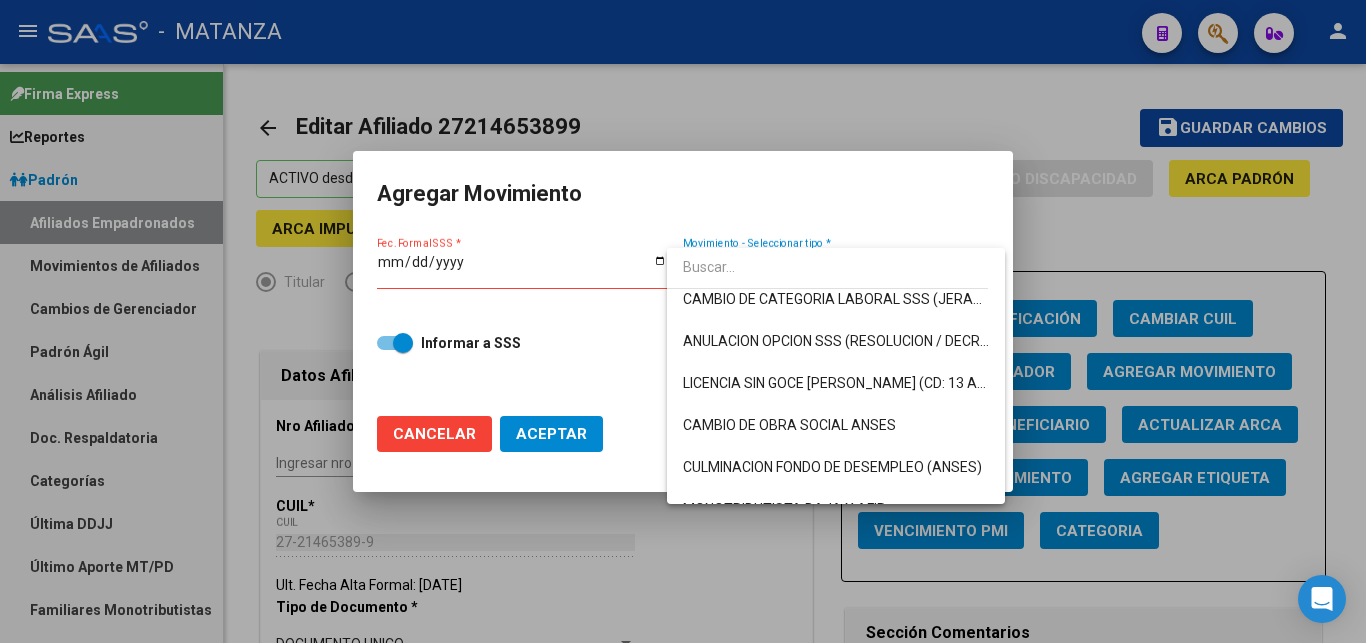 click at bounding box center [683, 321] 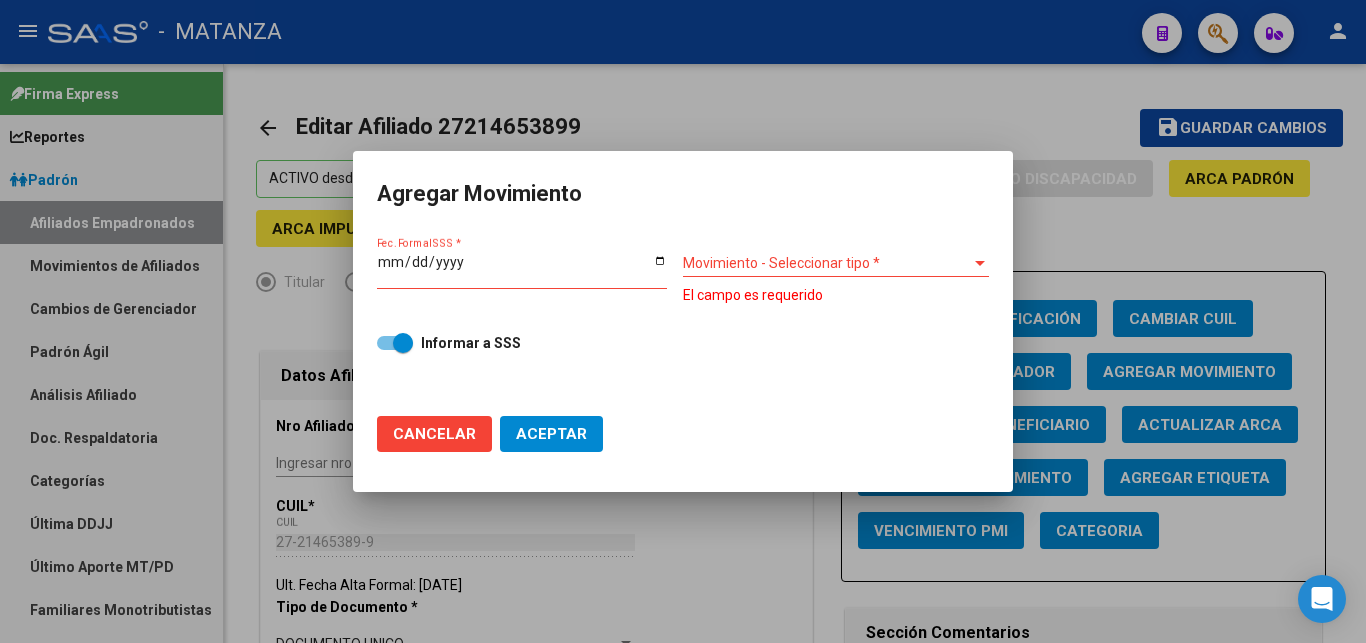 click at bounding box center (683, 321) 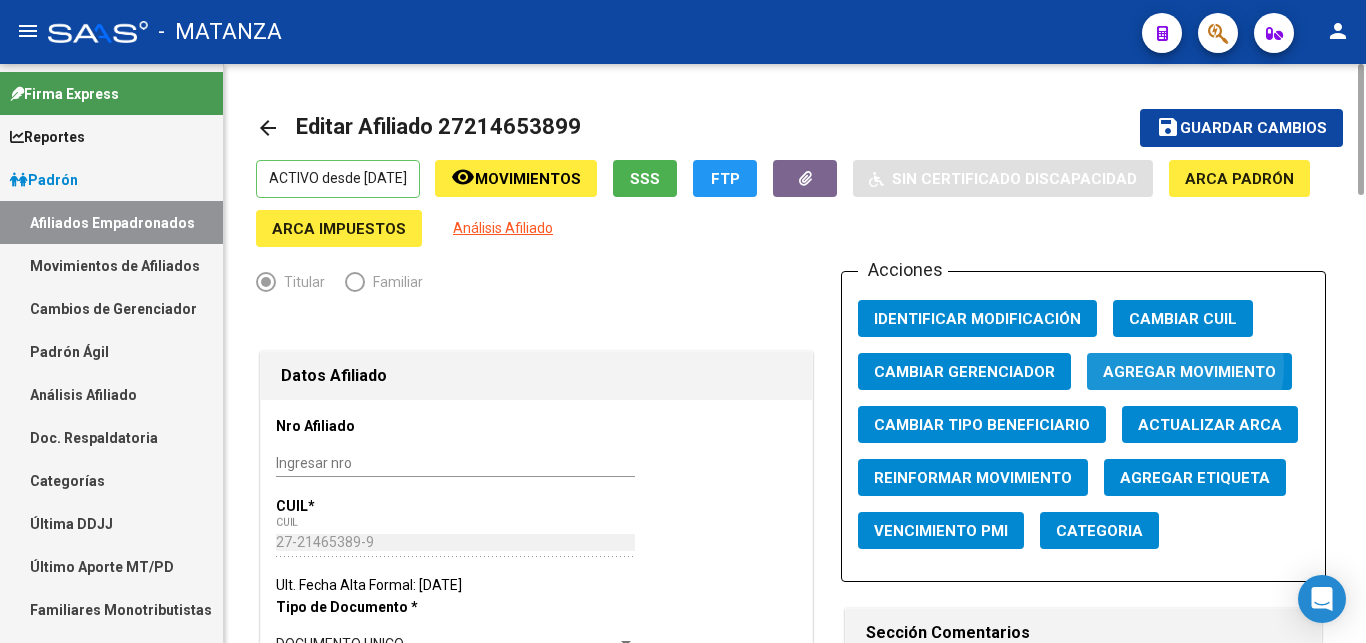 click on "Agregar Movimiento" 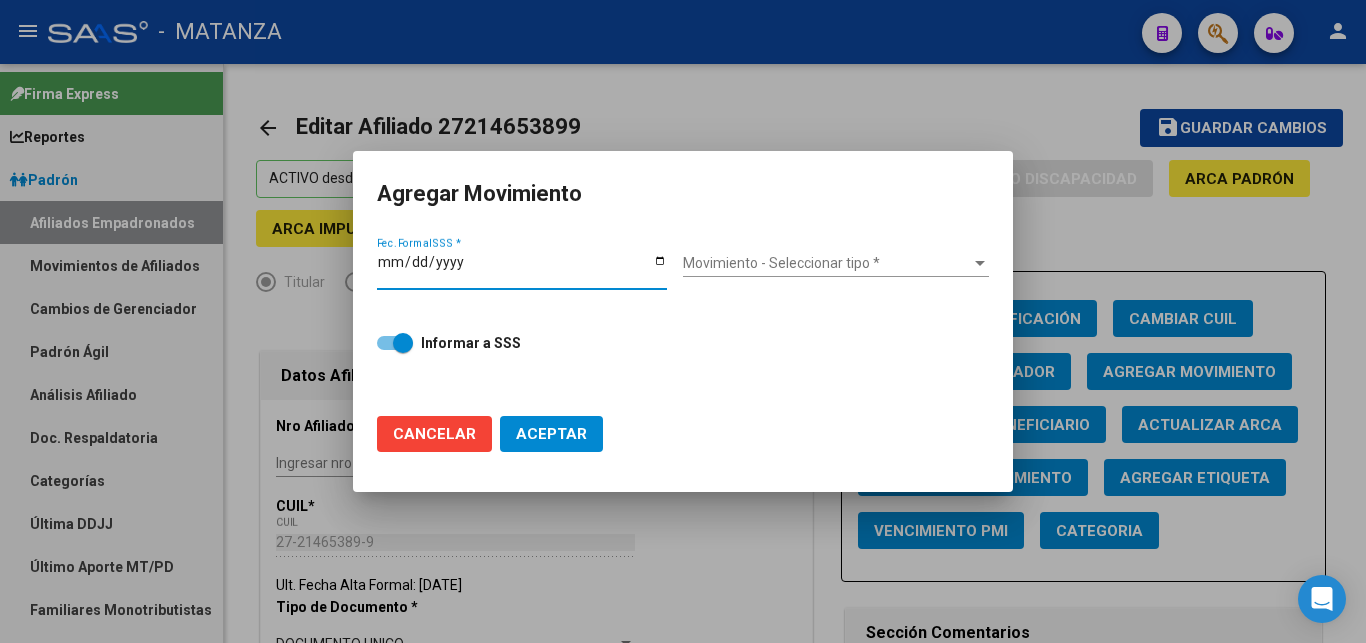 click at bounding box center [980, 263] 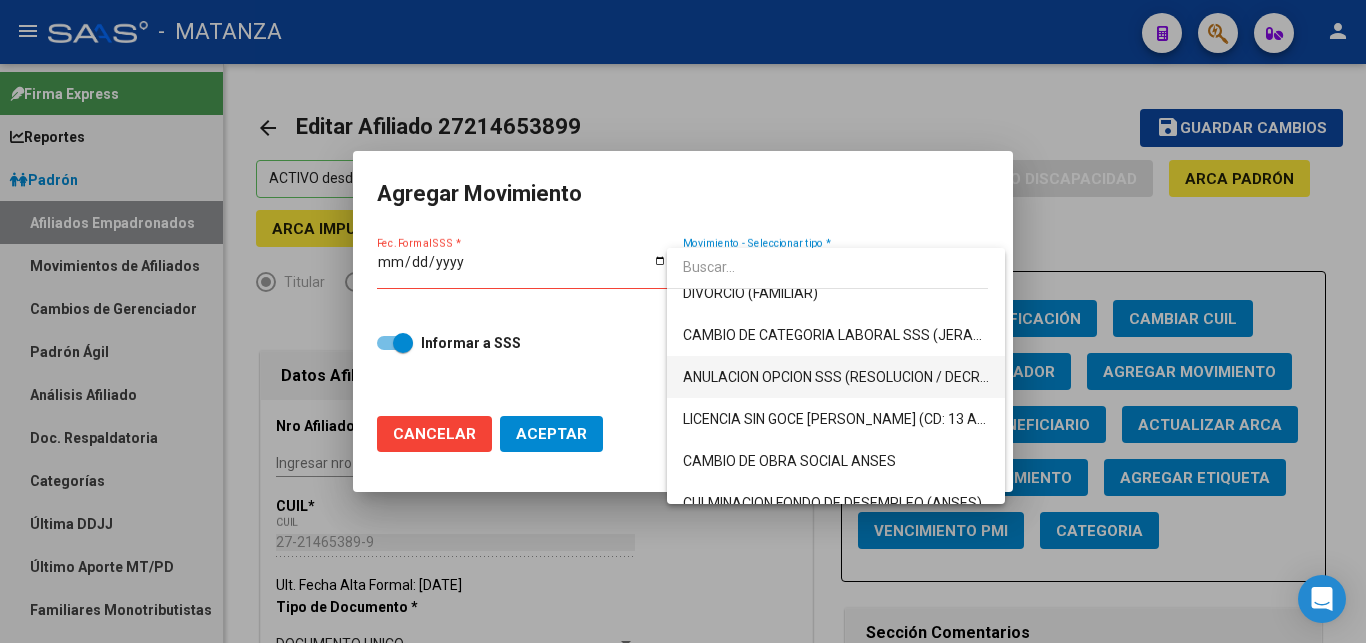 scroll, scrollTop: 306, scrollLeft: 0, axis: vertical 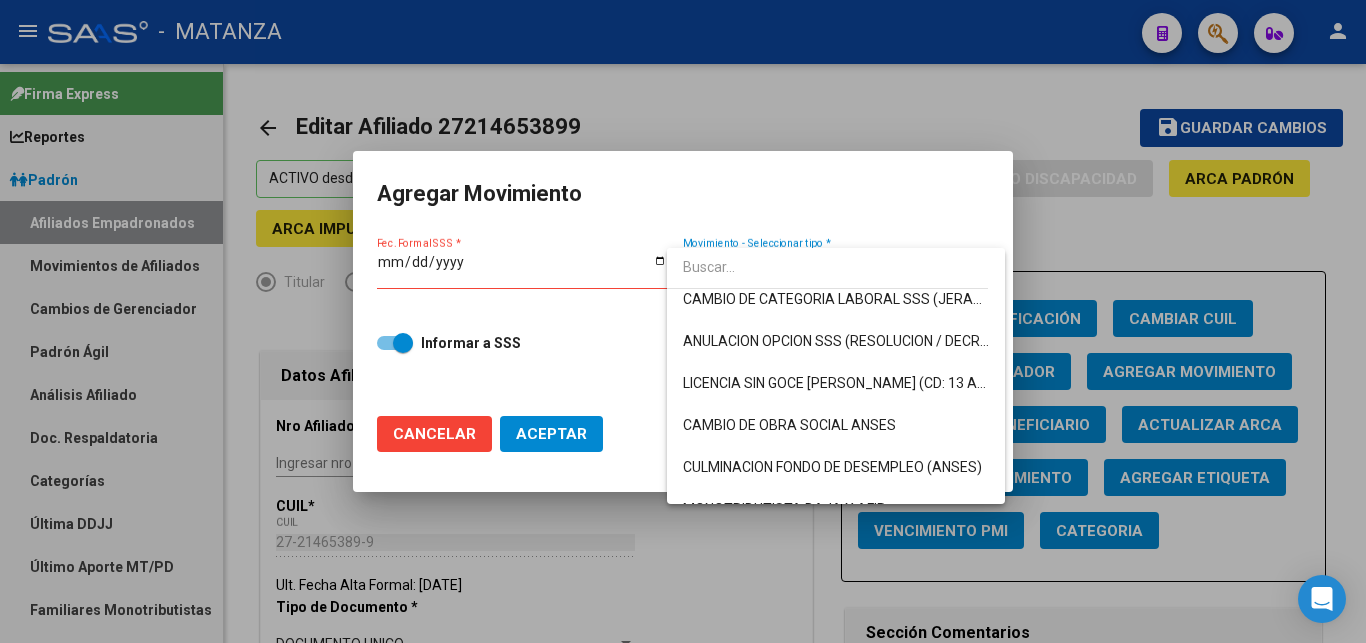 click at bounding box center (683, 321) 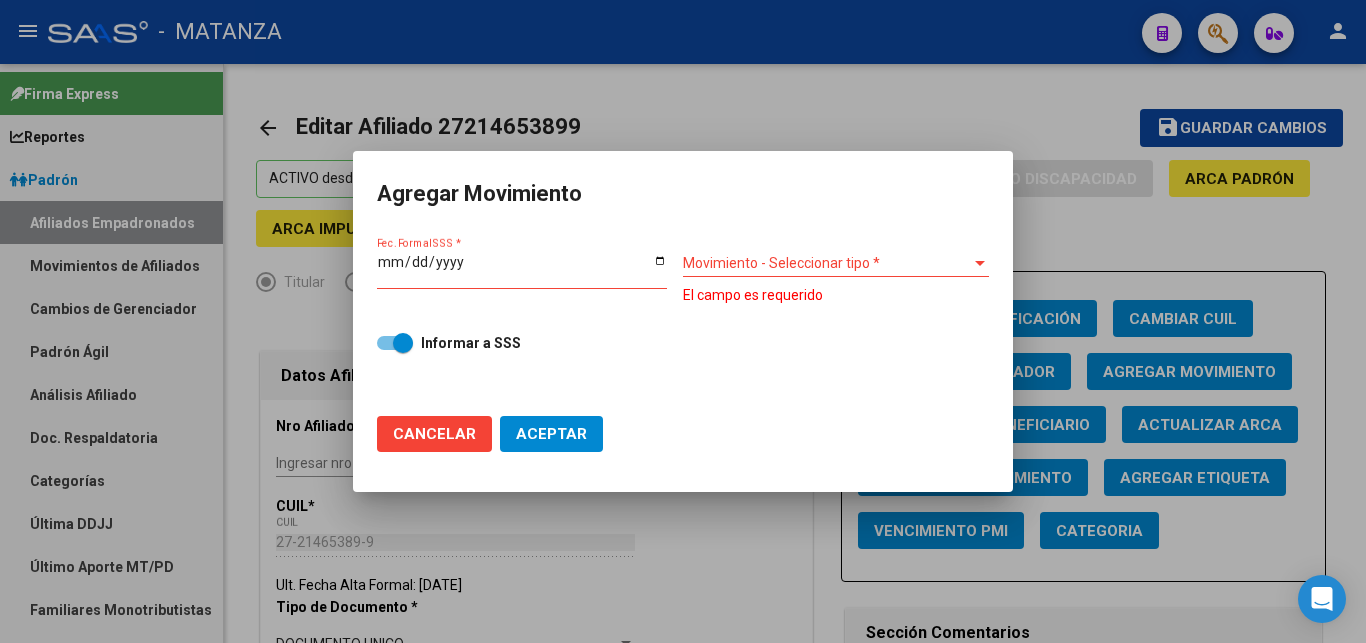 click at bounding box center [683, 321] 